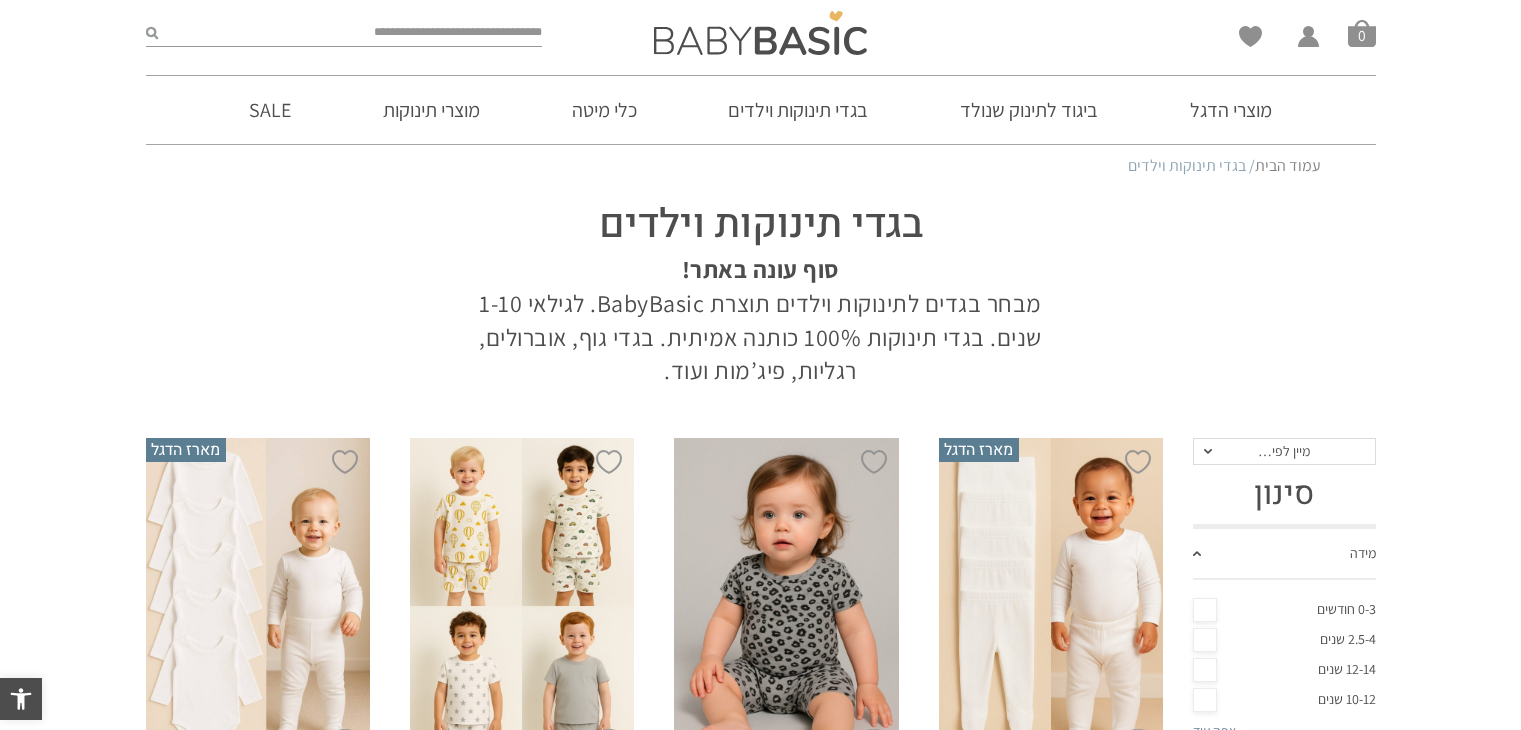 scroll, scrollTop: 0, scrollLeft: 0, axis: both 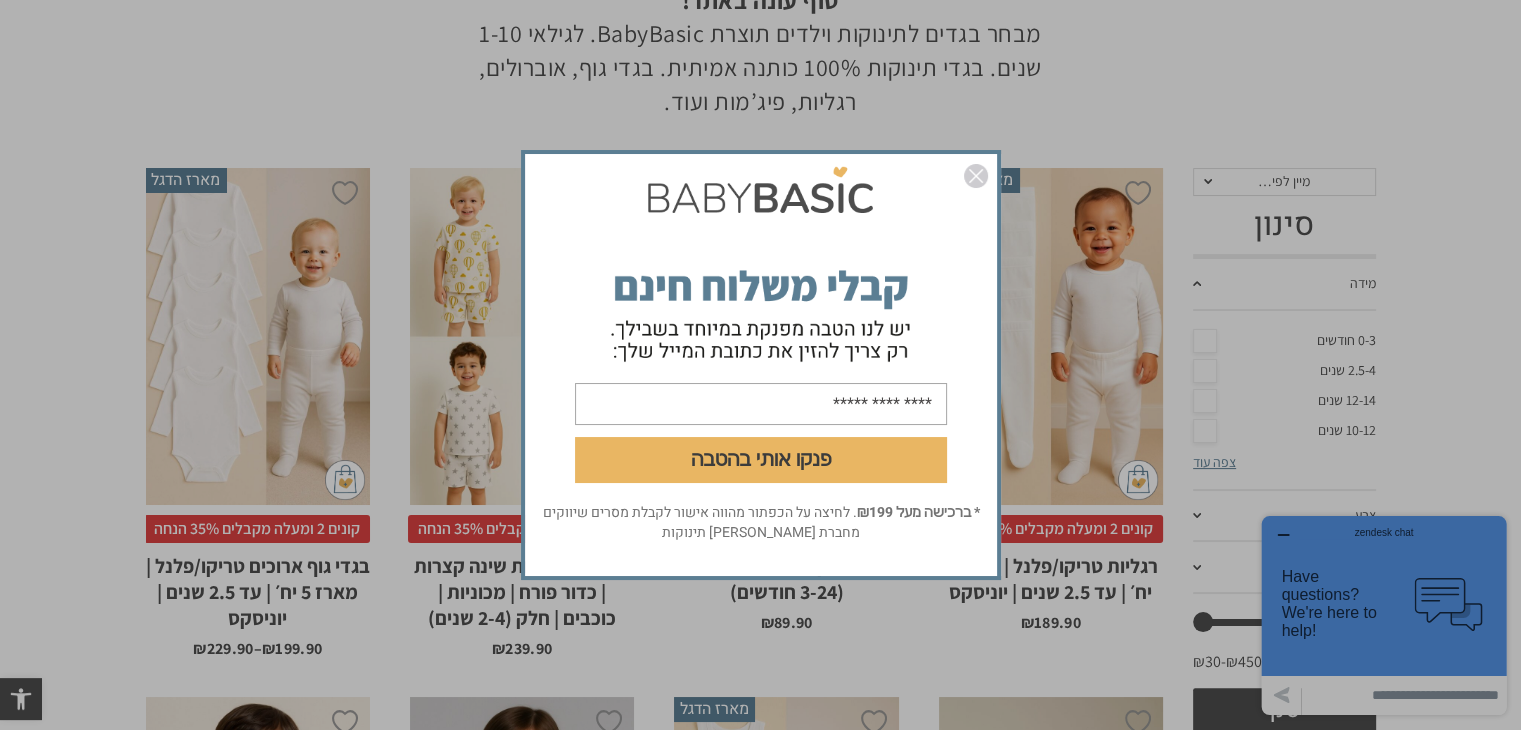 click at bounding box center [761, 404] 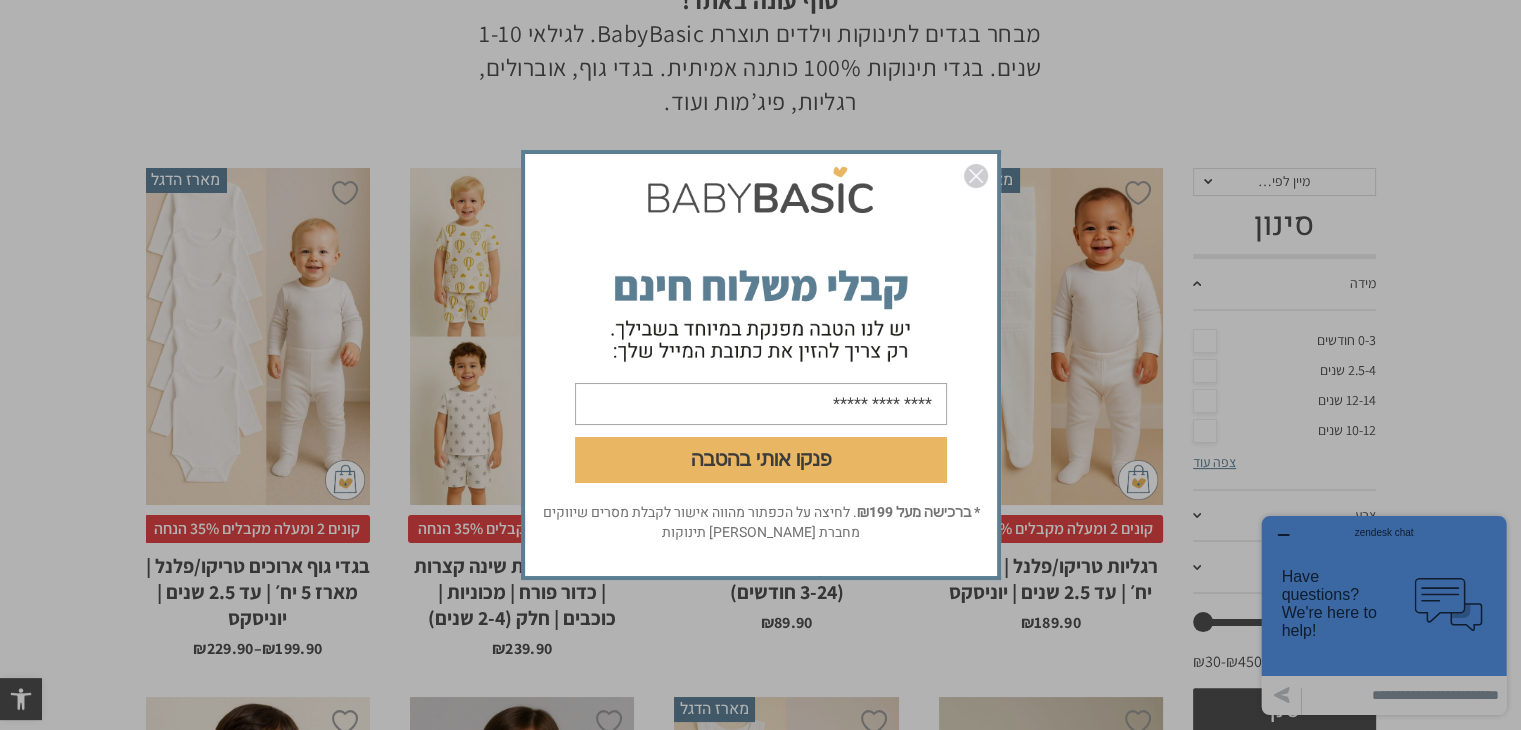 type on "**********" 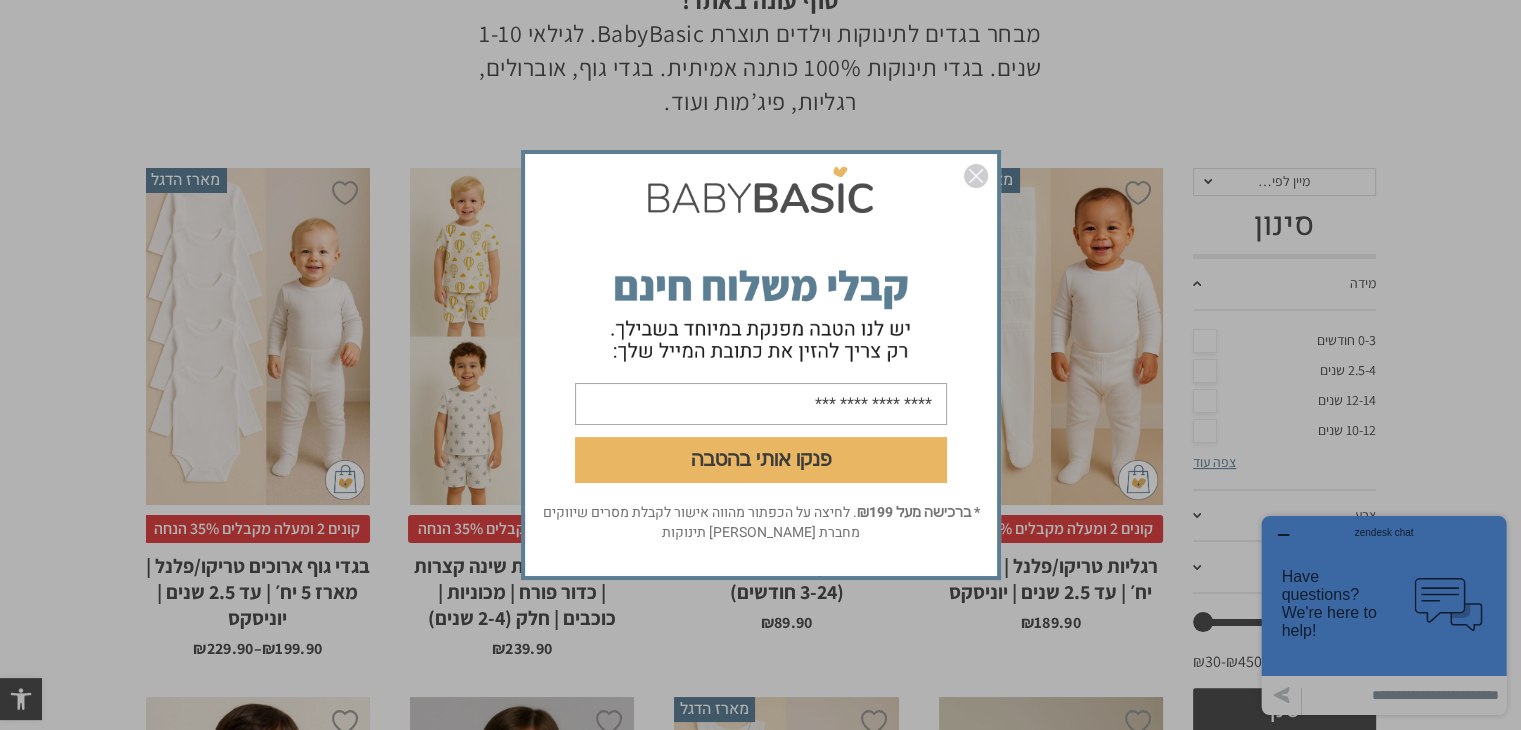 click on "פנקו אותי בהטבה" at bounding box center [761, 460] 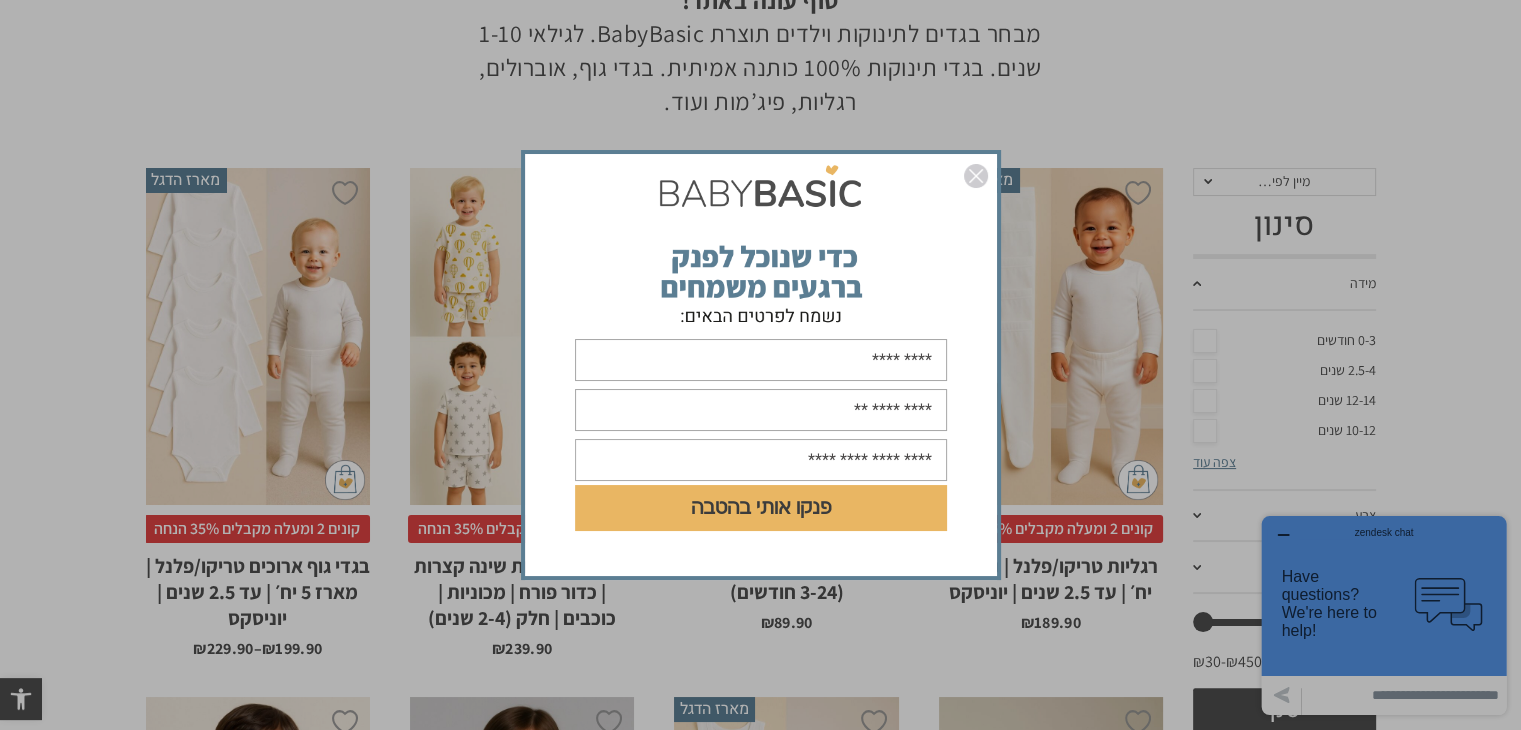 click at bounding box center (761, 360) 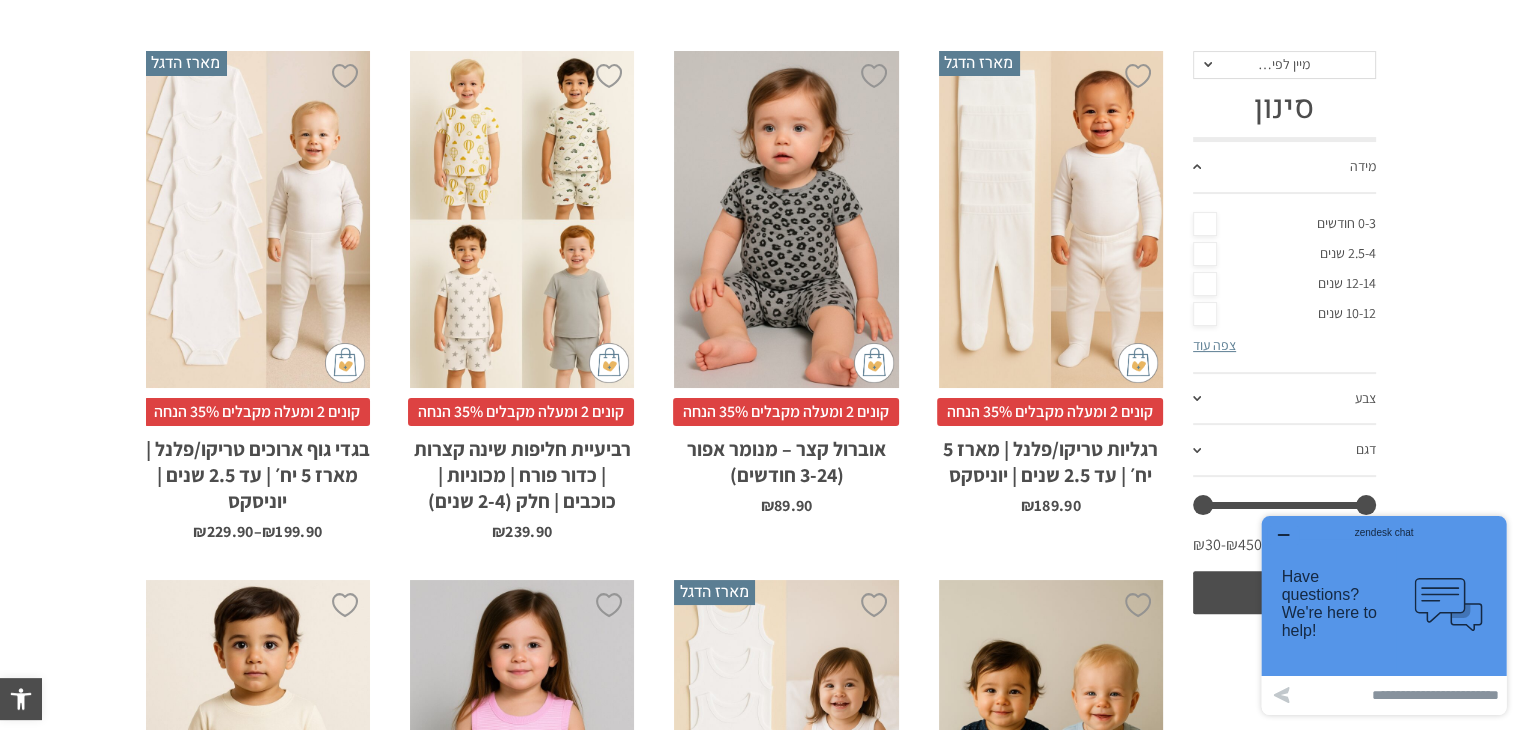 scroll, scrollTop: 431, scrollLeft: 0, axis: vertical 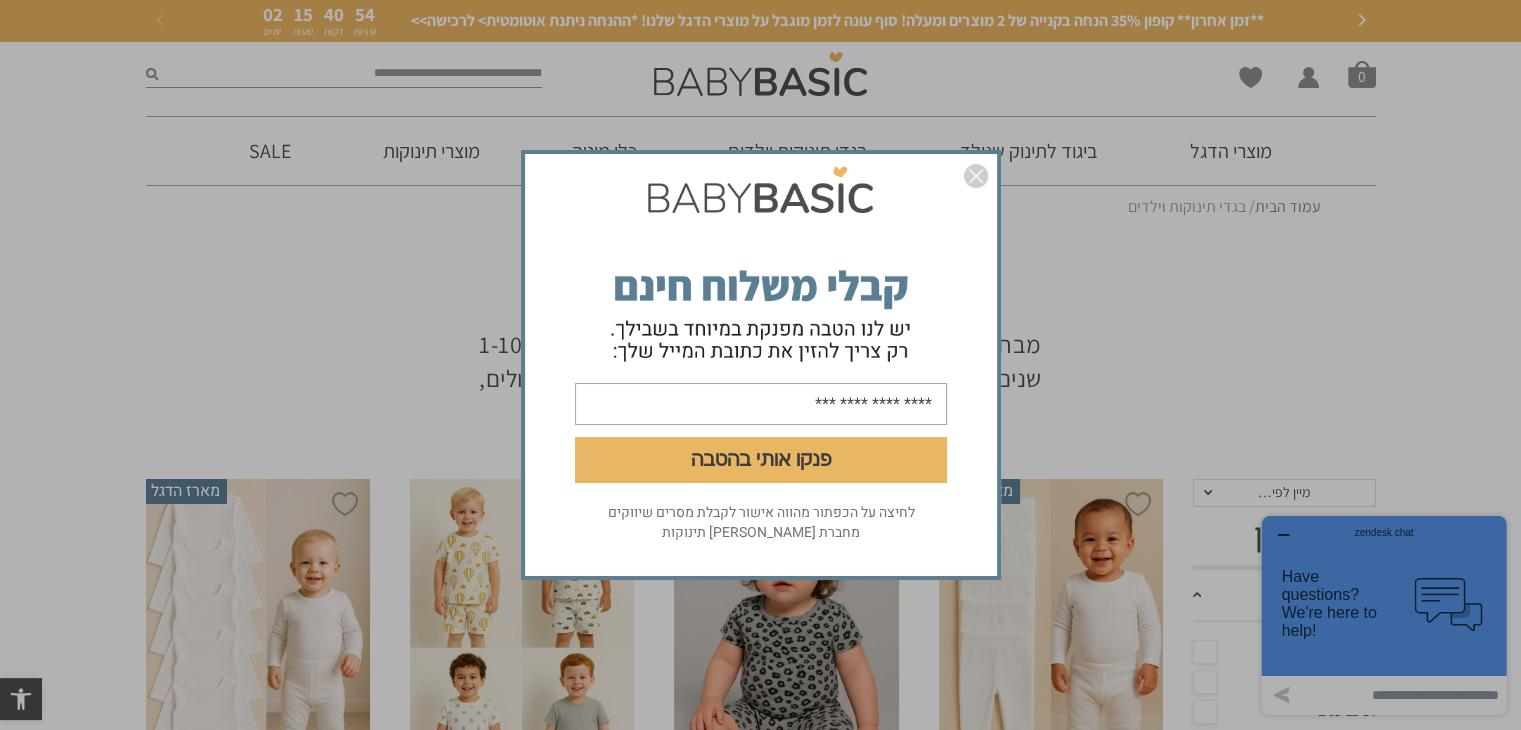 click at bounding box center [976, 176] 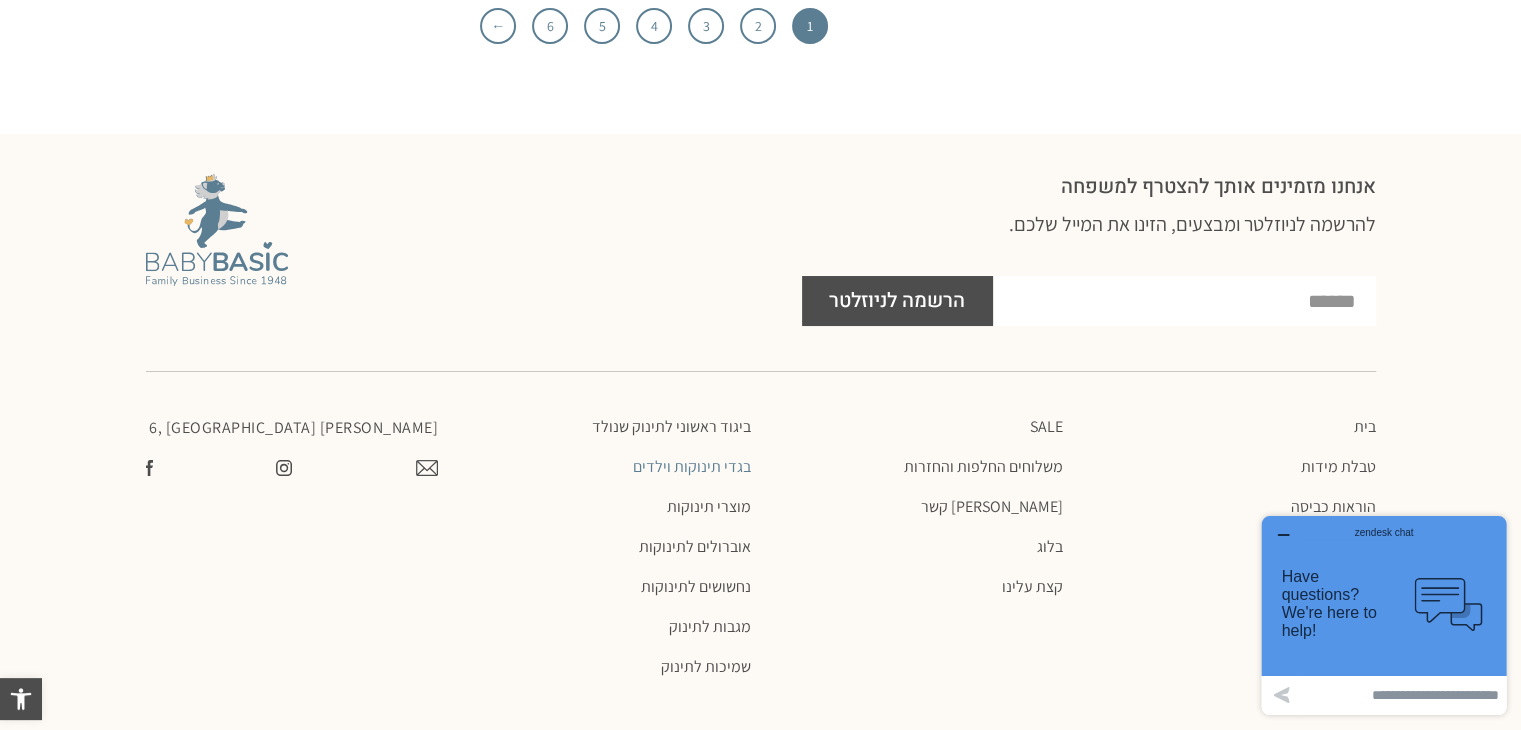 scroll, scrollTop: 6881, scrollLeft: 0, axis: vertical 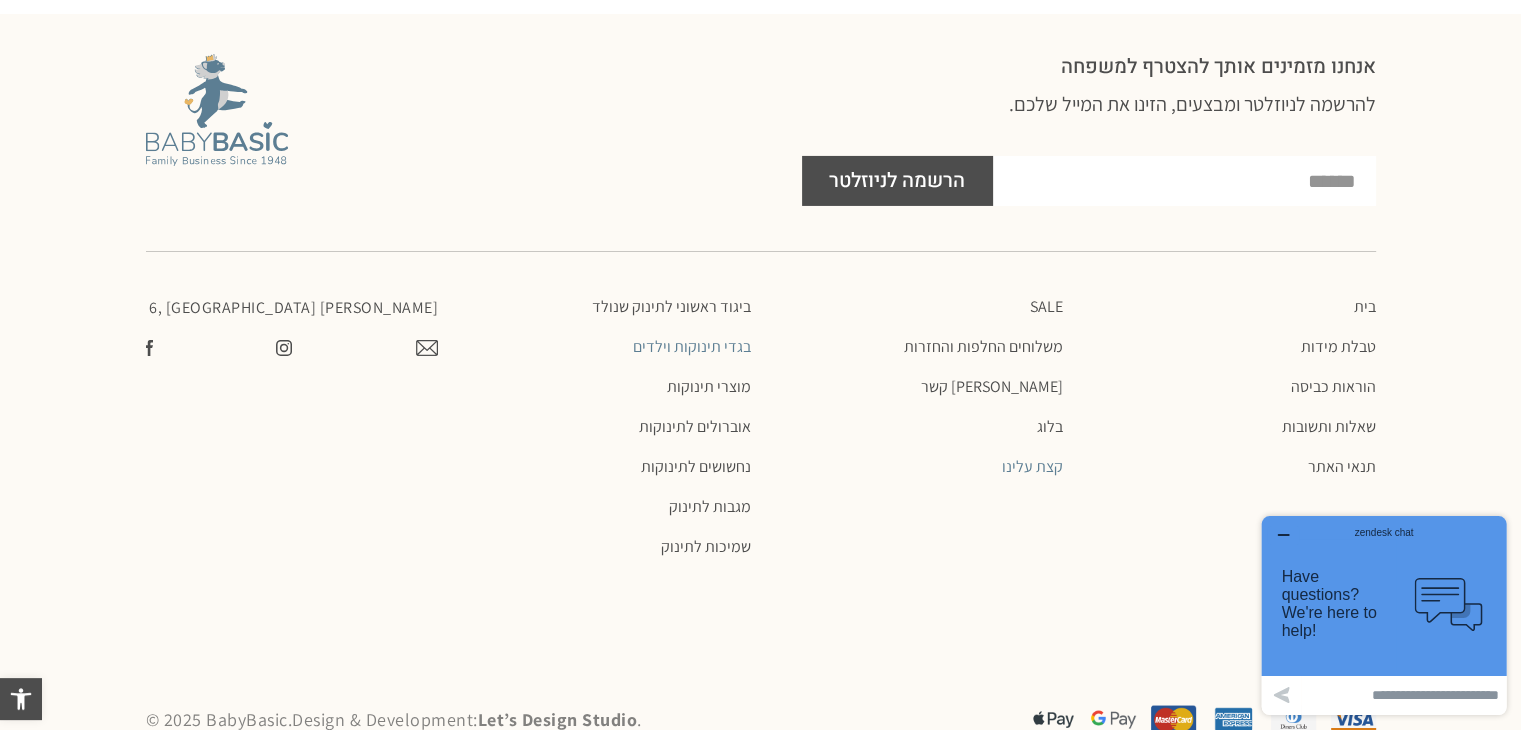 click on "קצת עלינו" 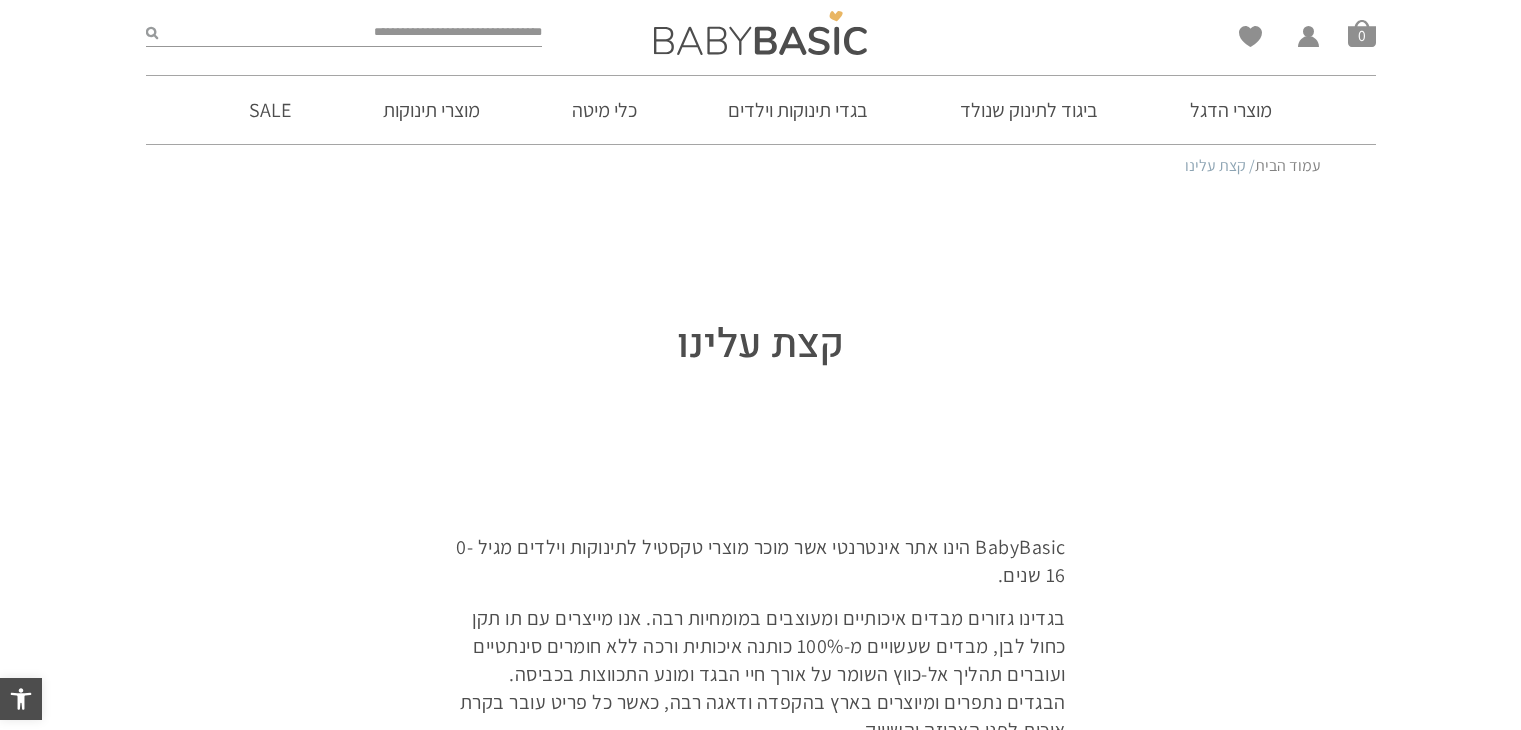 scroll, scrollTop: 0, scrollLeft: 0, axis: both 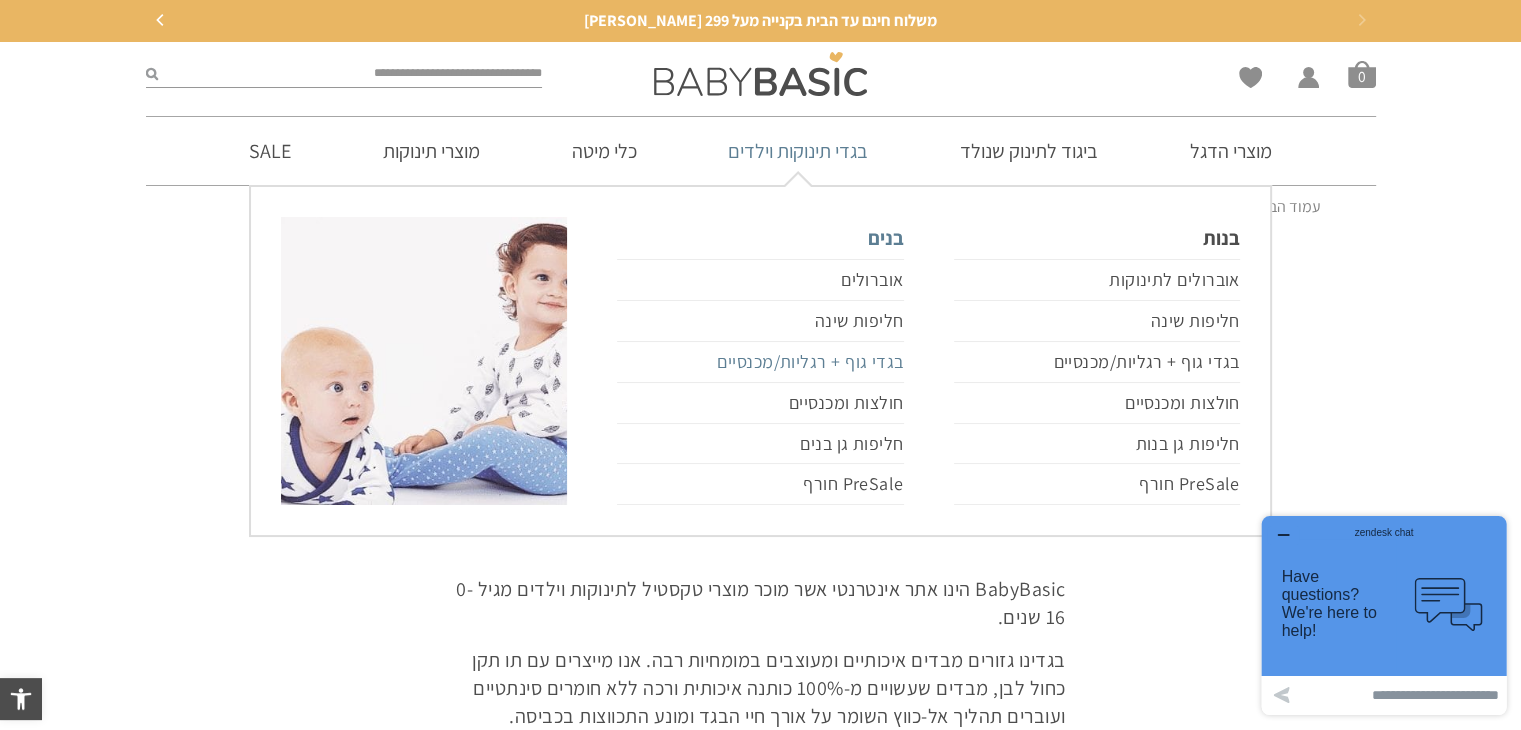 click on "בגדי גוף + רגליות/מכנסיים" at bounding box center (760, 362) 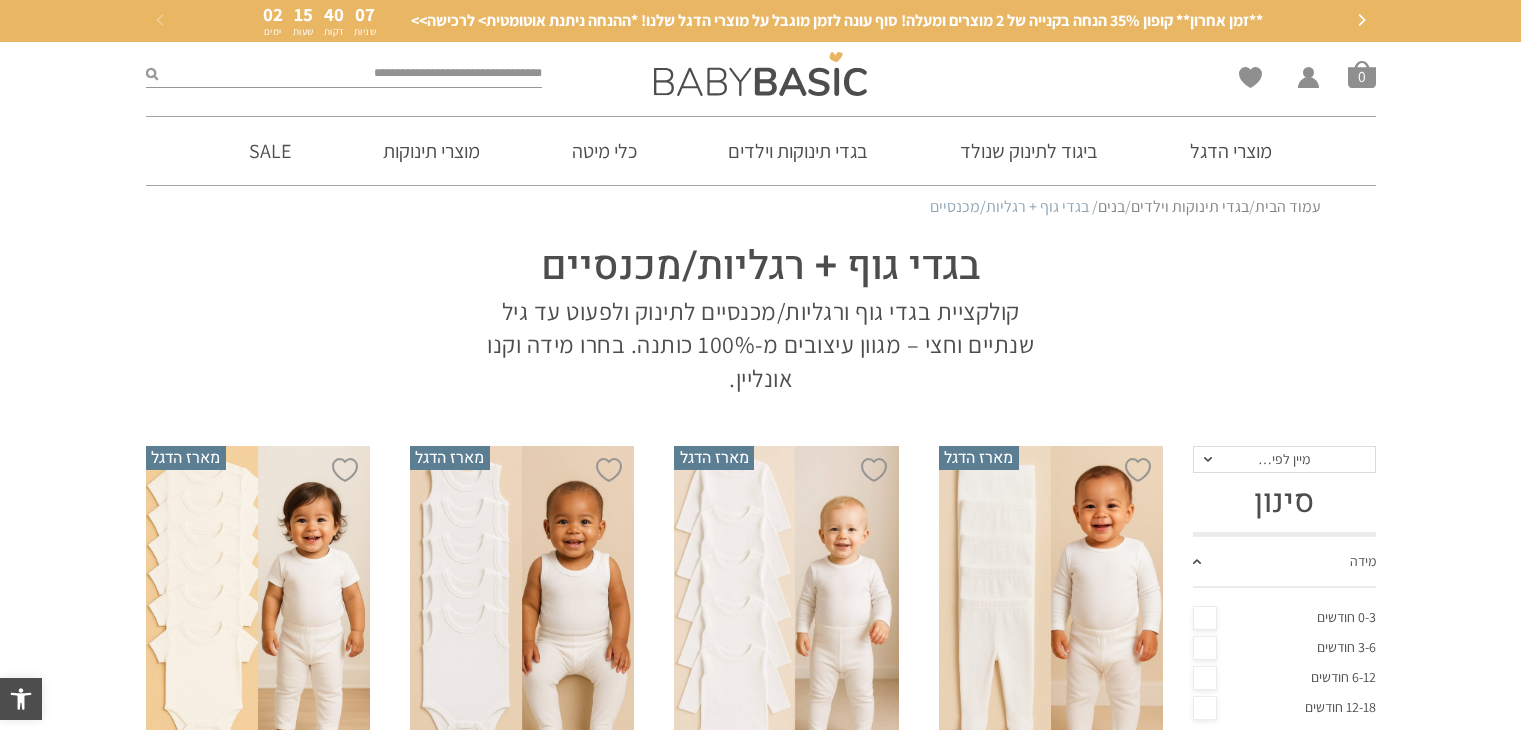 scroll, scrollTop: 0, scrollLeft: 0, axis: both 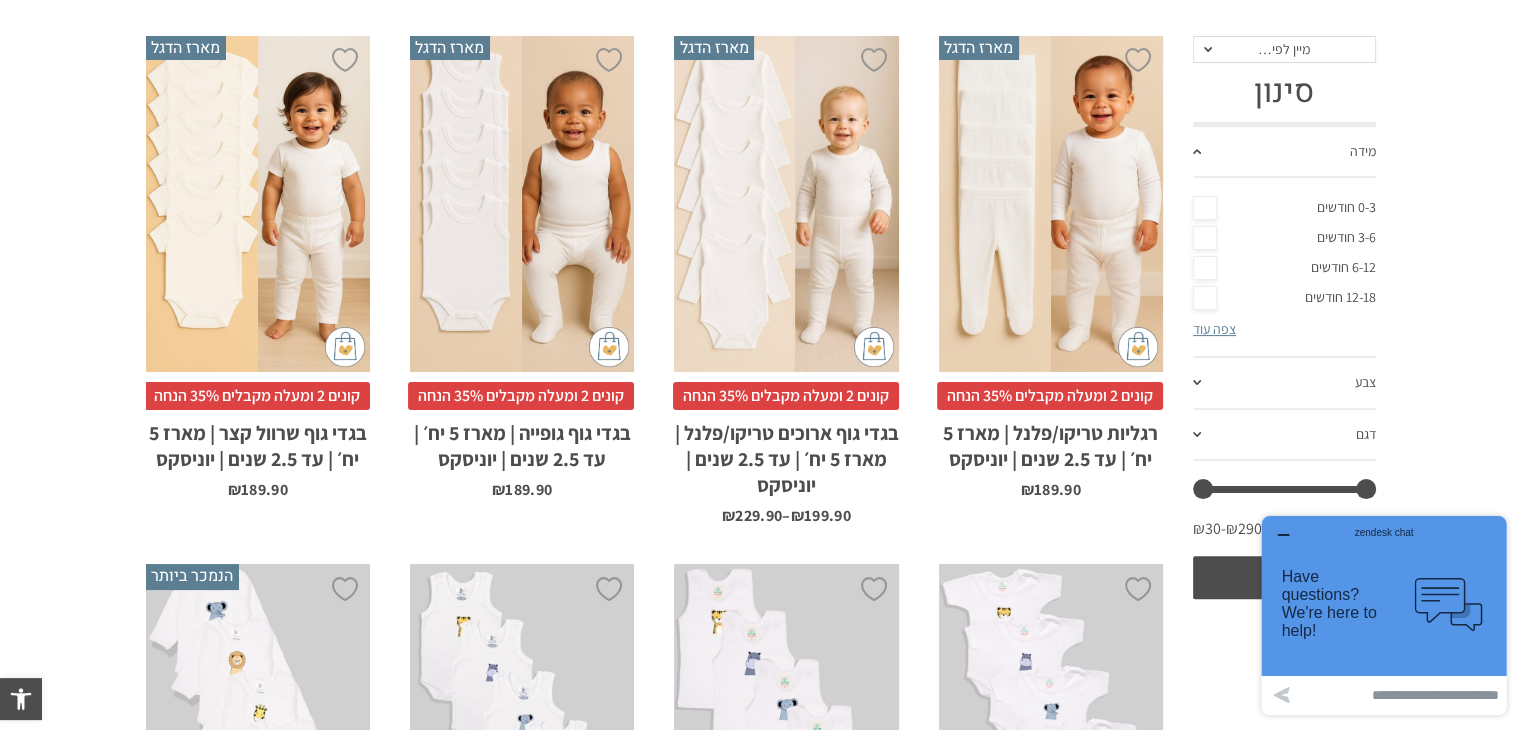click on "x
בחירת מידה
0-3m
3-6m
6-12m
12-18m
18-24m
24-30m
בחירת סוג בד
טריקו (עונת מעבר/קיץ)" at bounding box center [786, 204] 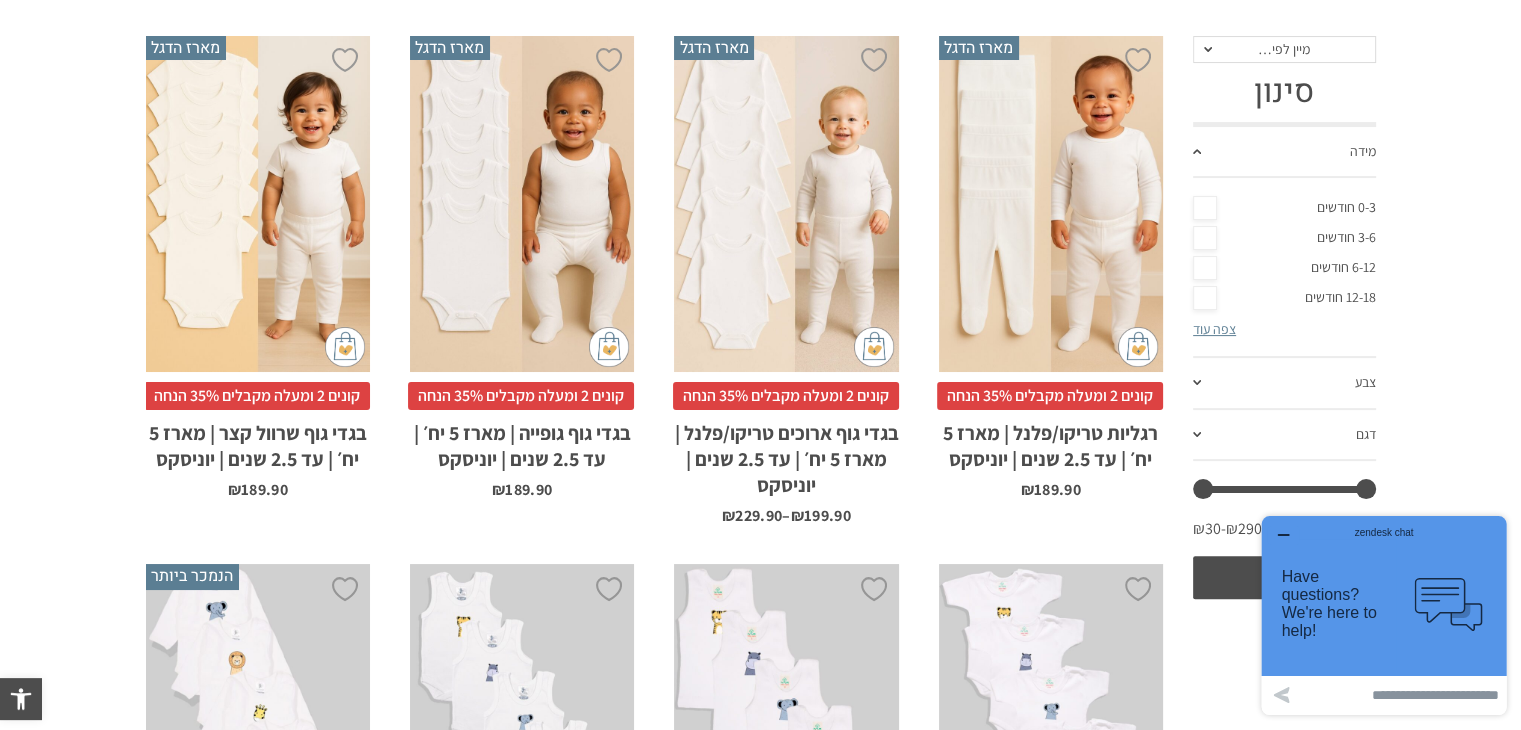 click on "x
בחירת מידה
0-3m
3-6m
6-12m
12-18m
18-24m
24-30m
בחירת סוג בד
טריקו (עונת מעבר/קיץ)" at bounding box center [786, 204] 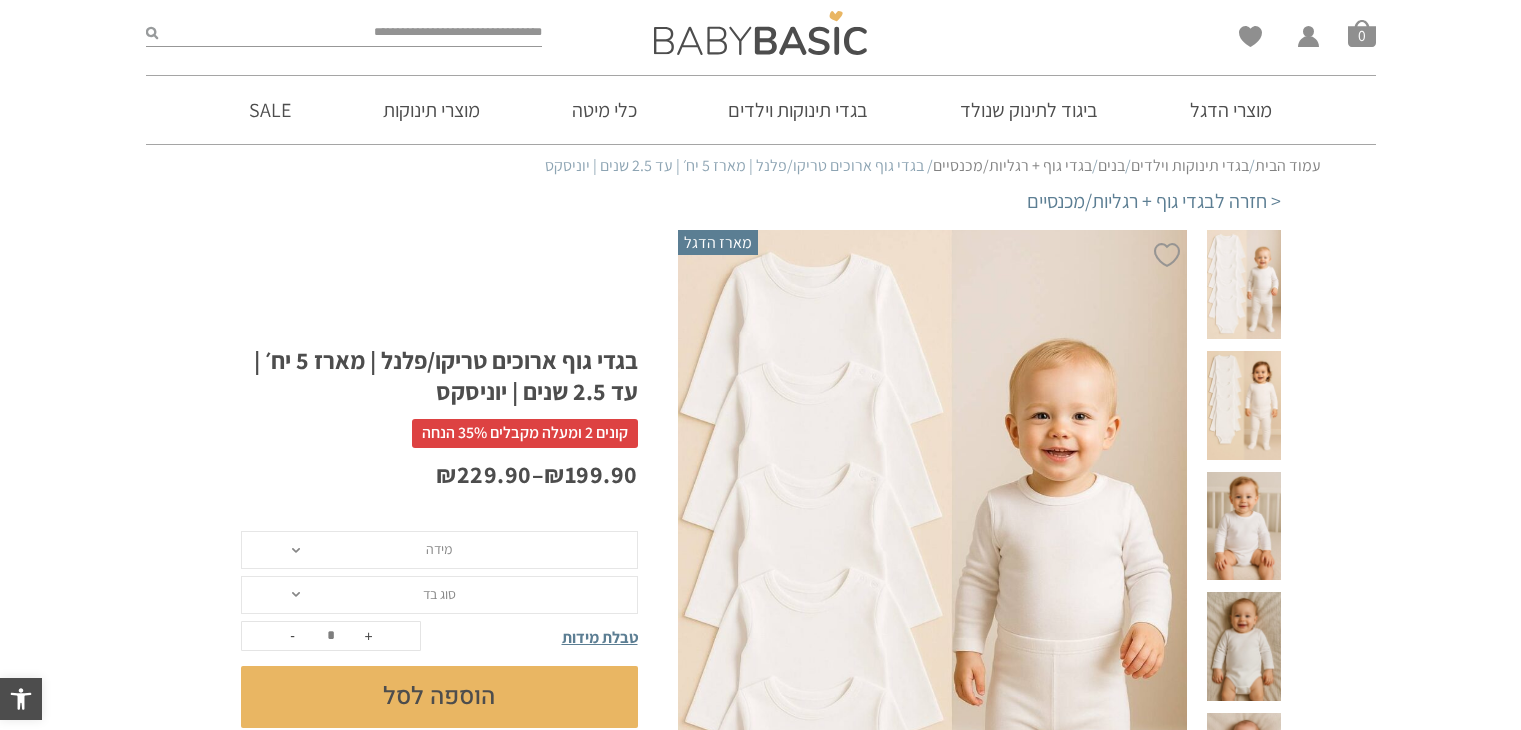 scroll, scrollTop: 0, scrollLeft: 0, axis: both 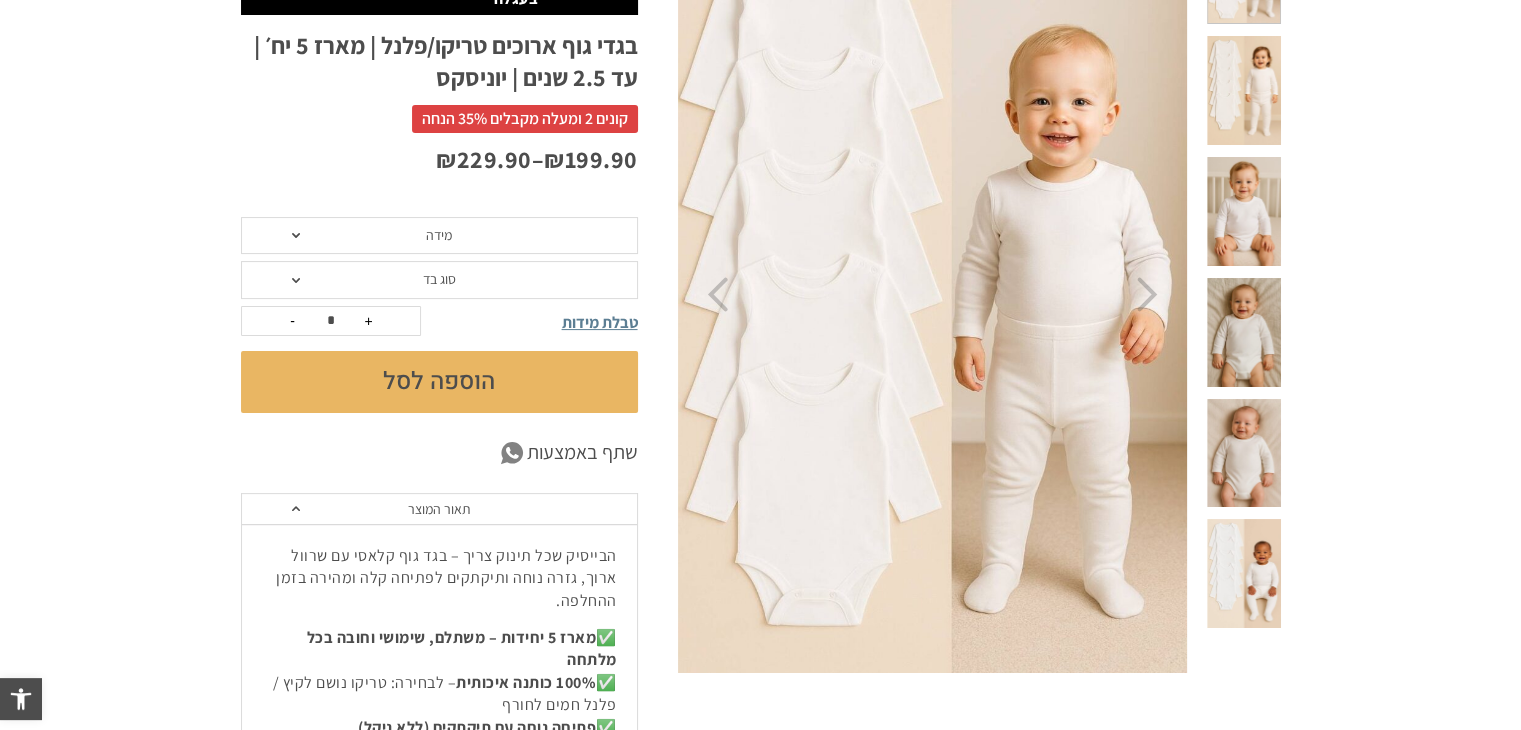 click on "מידה" 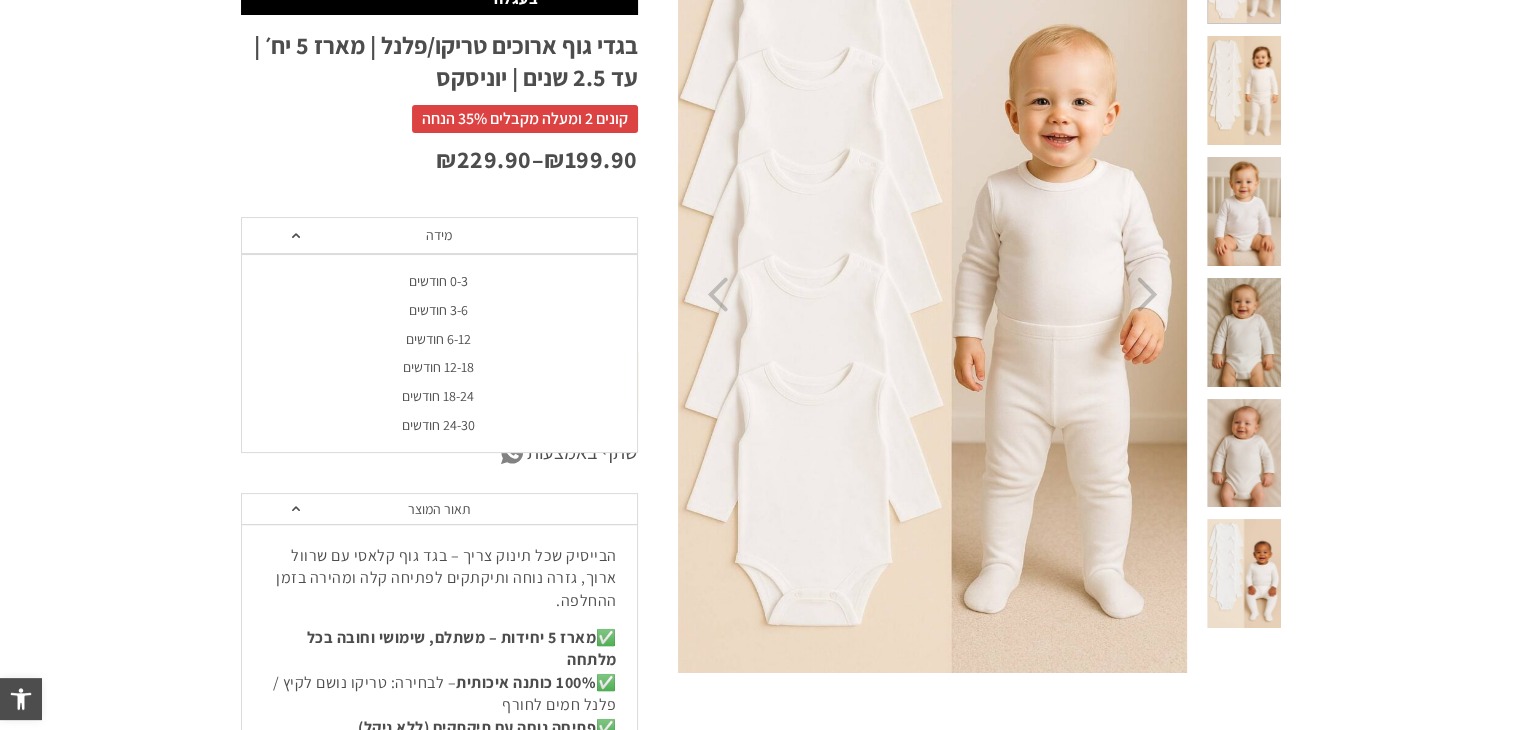 click on "3-6 חודשים" 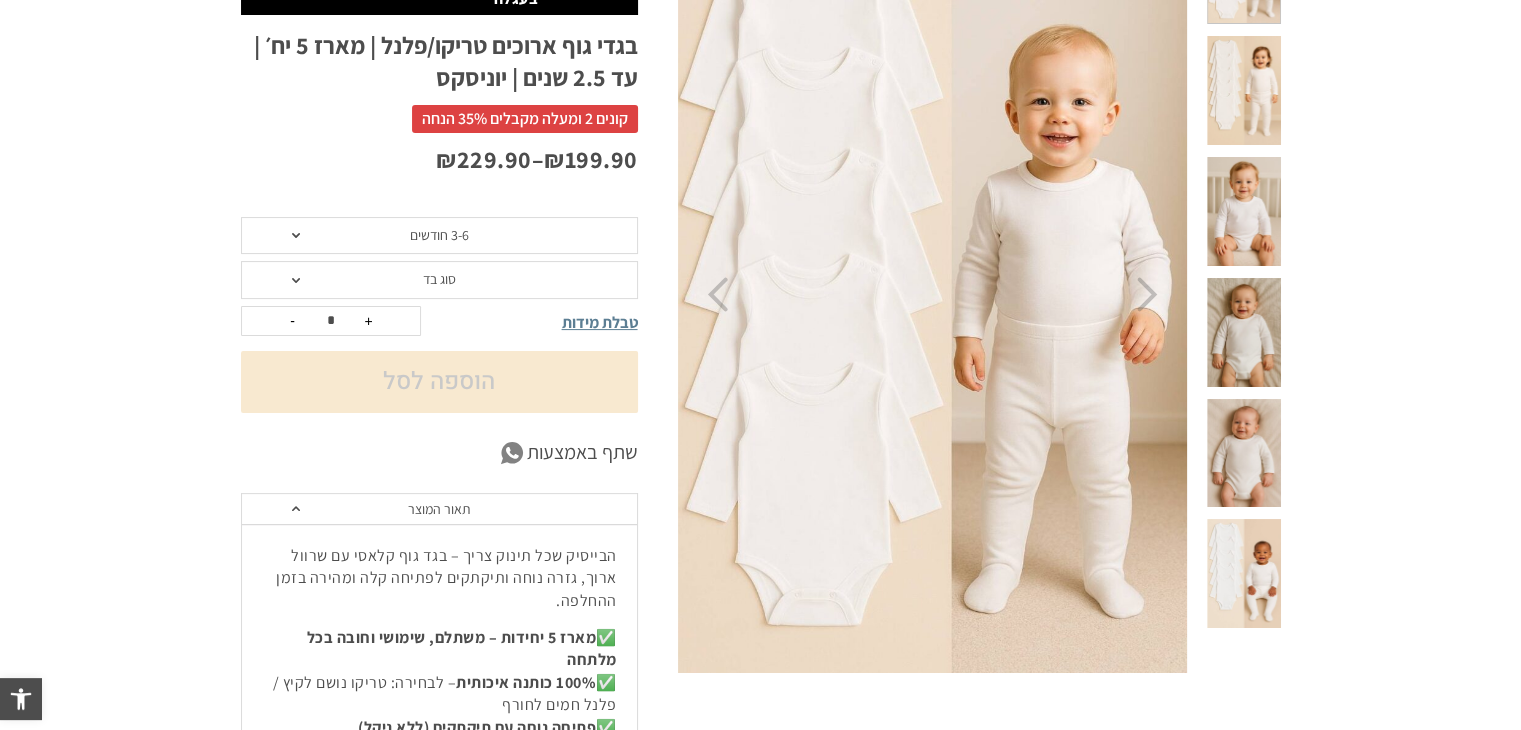 scroll, scrollTop: 0, scrollLeft: 0, axis: both 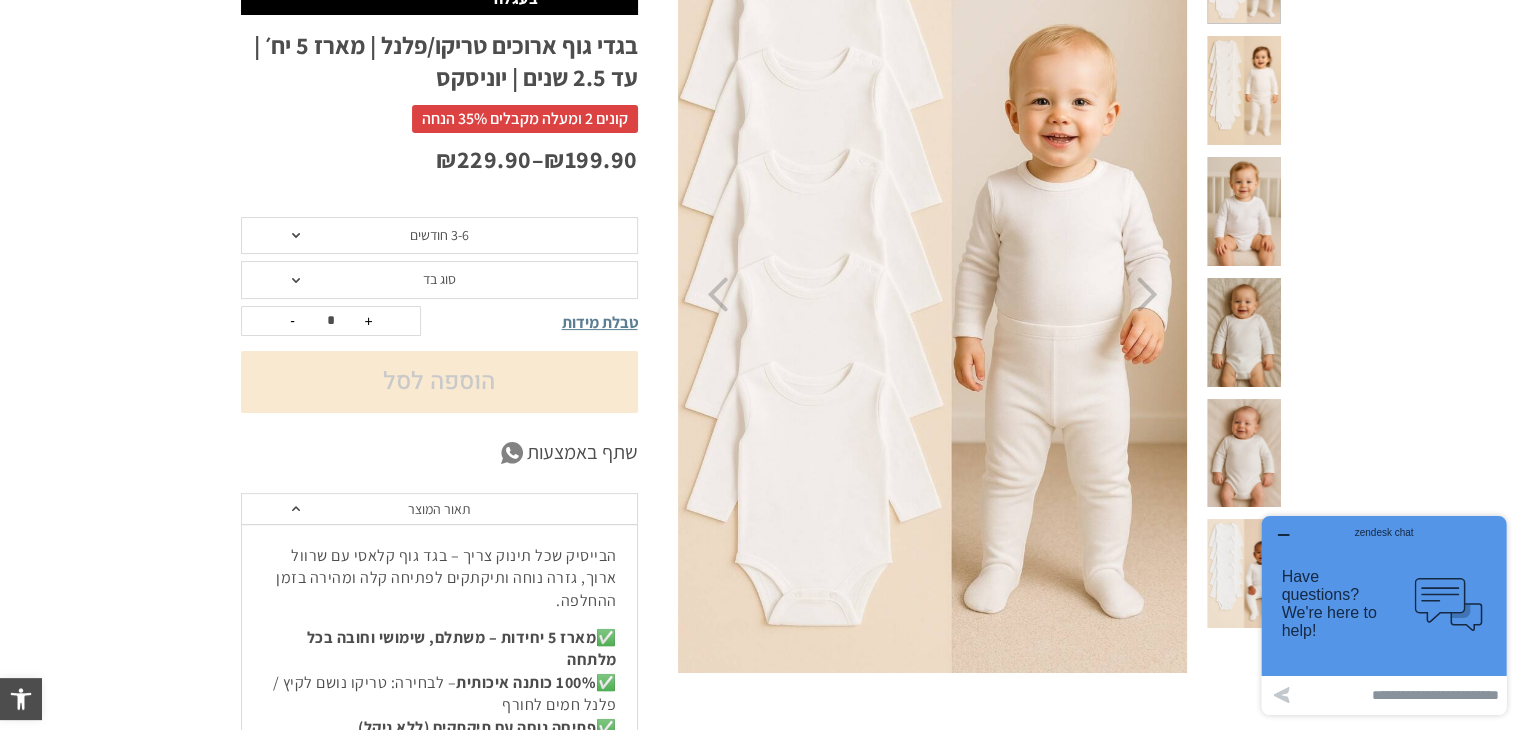 click on "סוג בד" 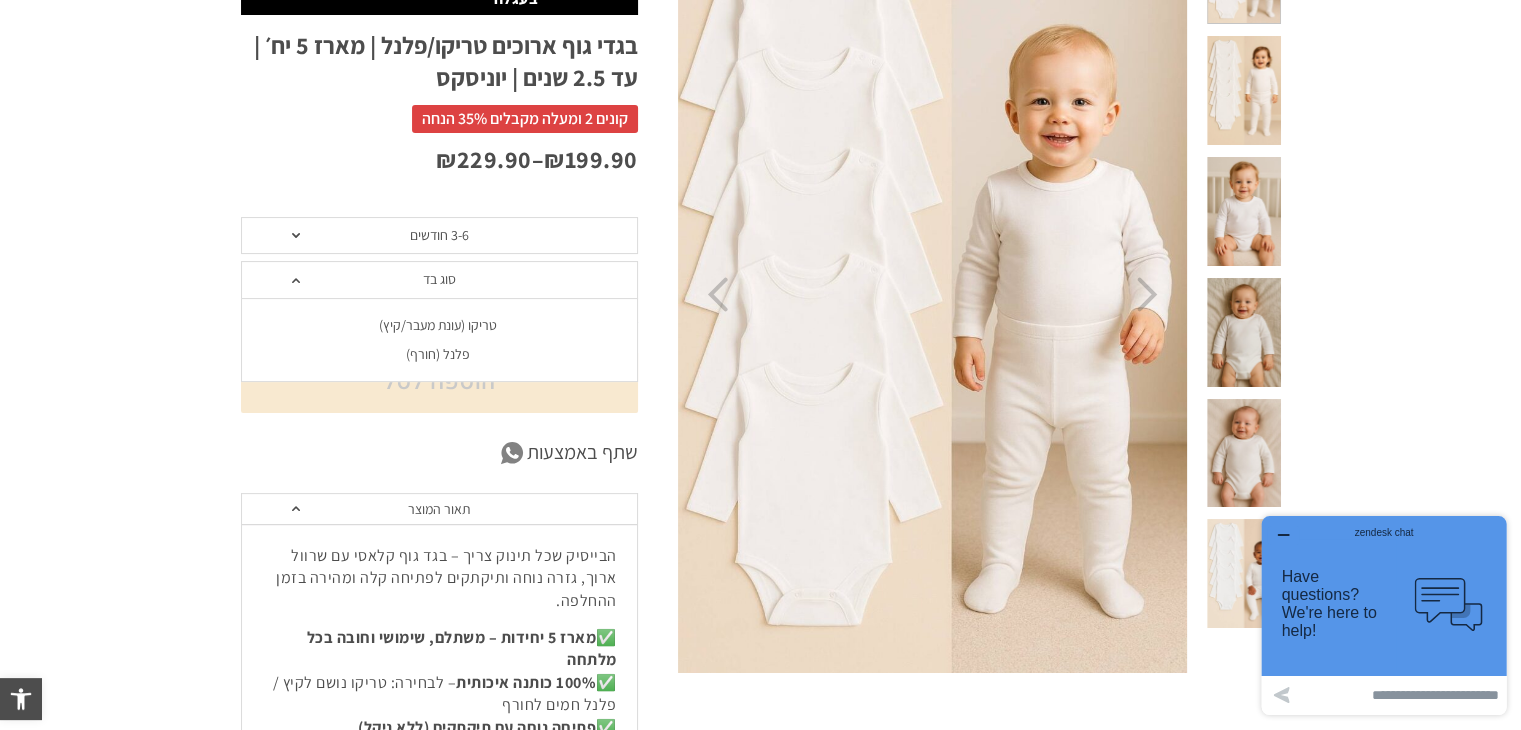 click on "טריקו (עונת מעבר/קיץ)" 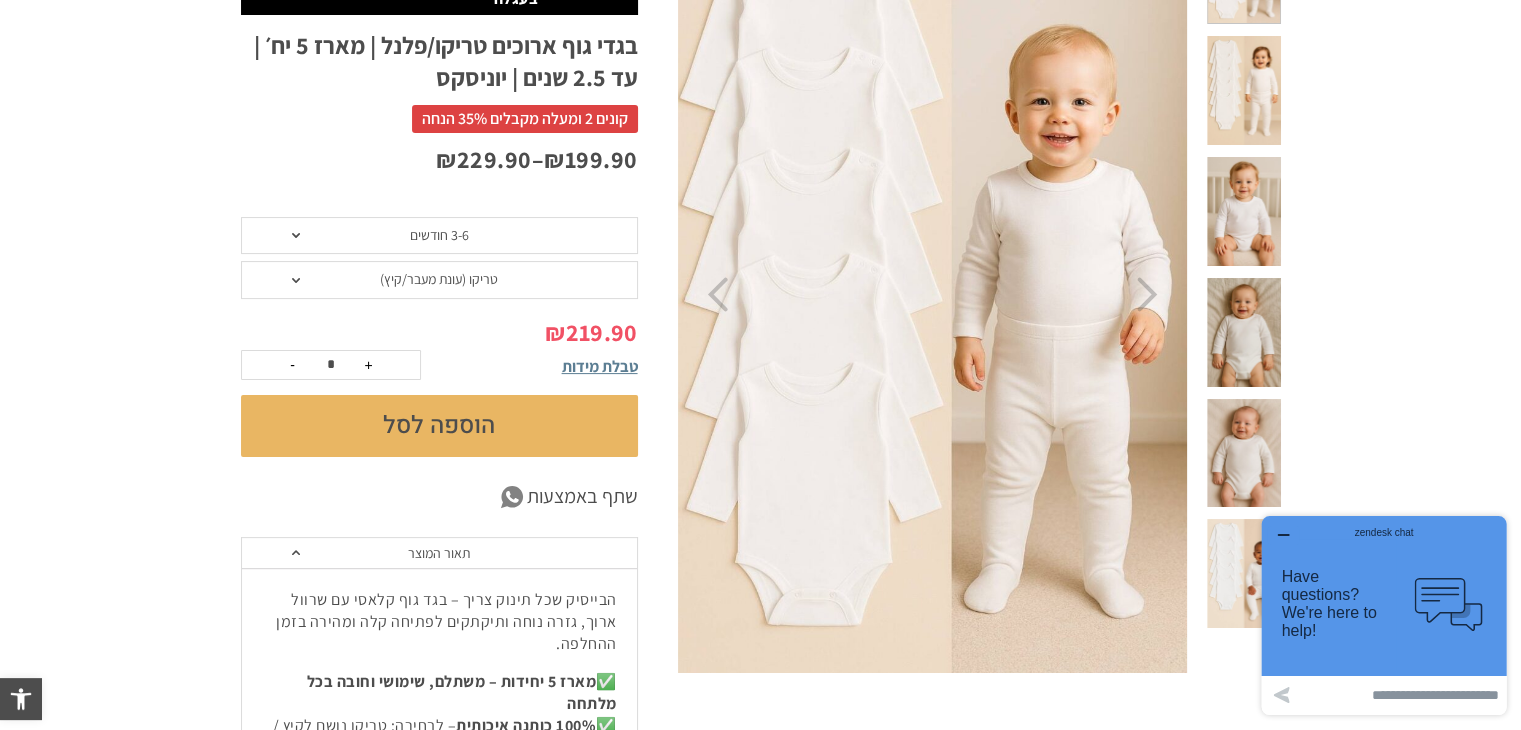 click on "הוספה לסל" 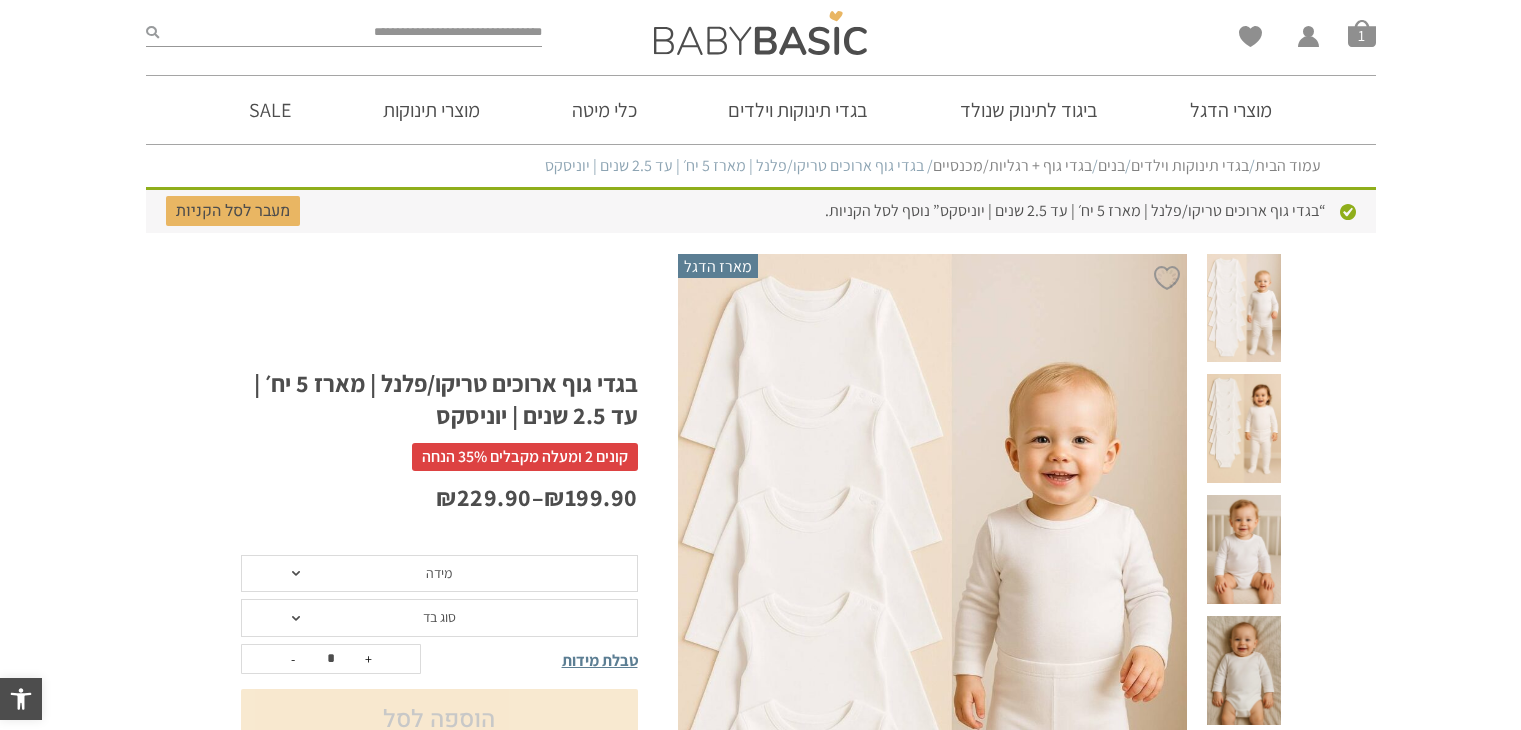 scroll, scrollTop: 0, scrollLeft: 0, axis: both 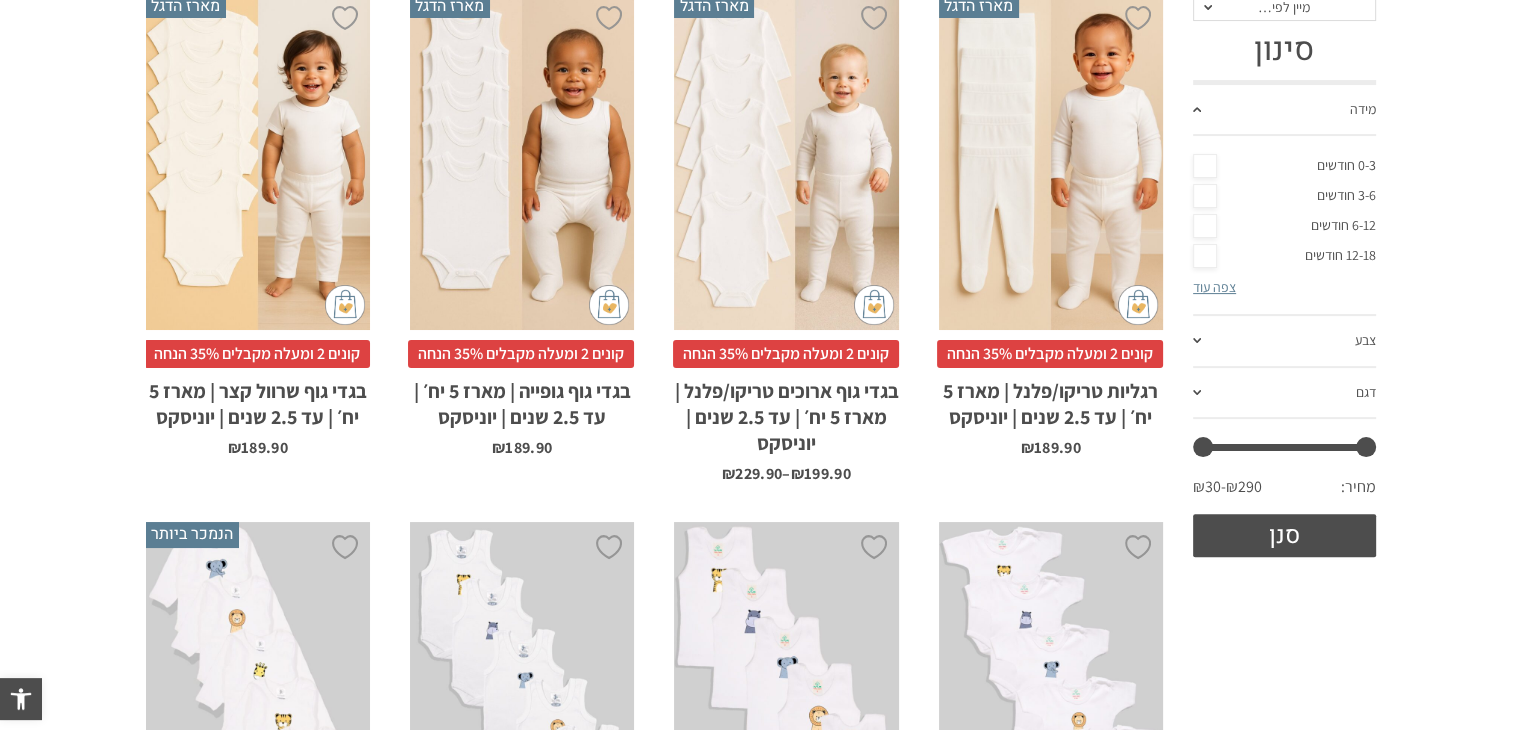 click on "קונים 2 ומעלה מקבלים 35% הנחה" at bounding box center [1050, 354] 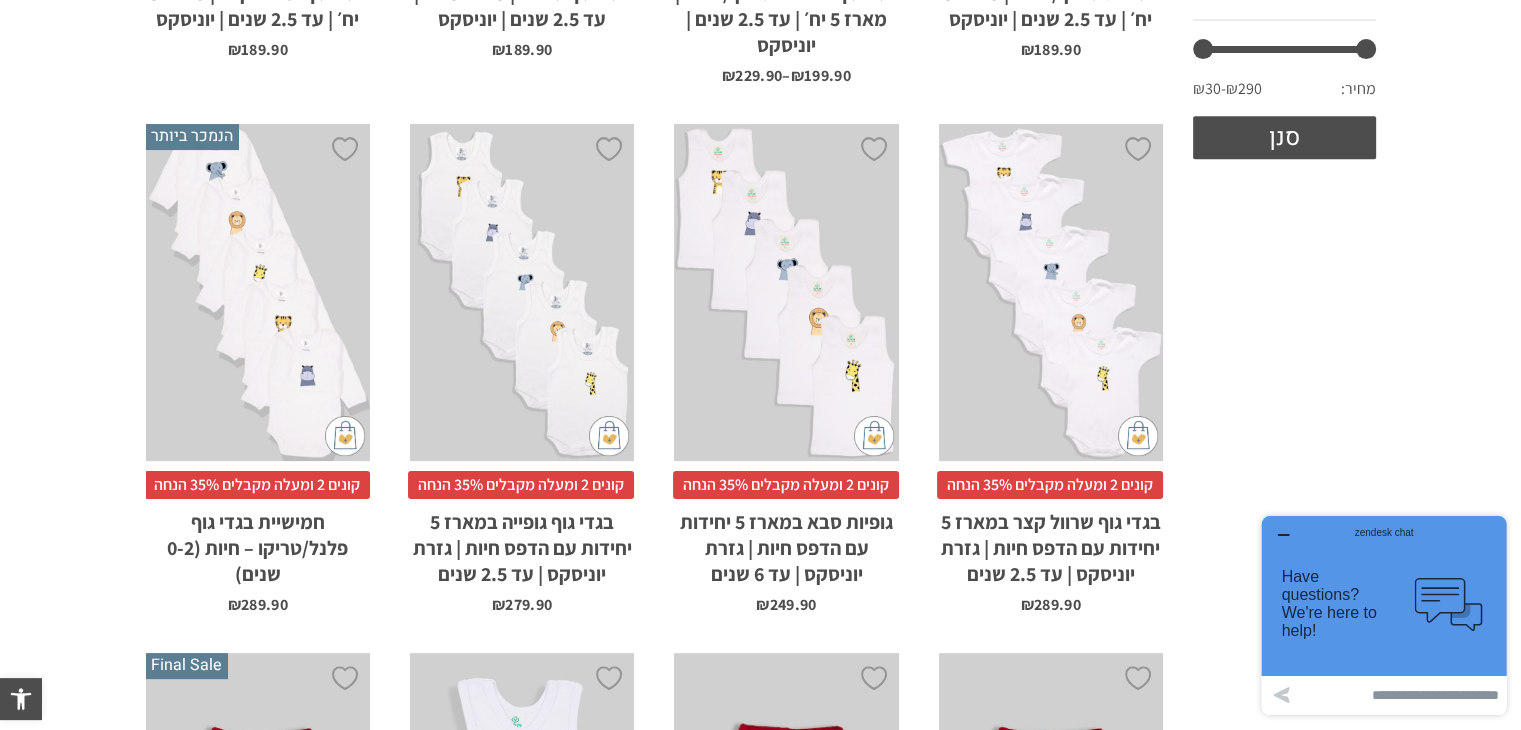 scroll, scrollTop: 721, scrollLeft: 0, axis: vertical 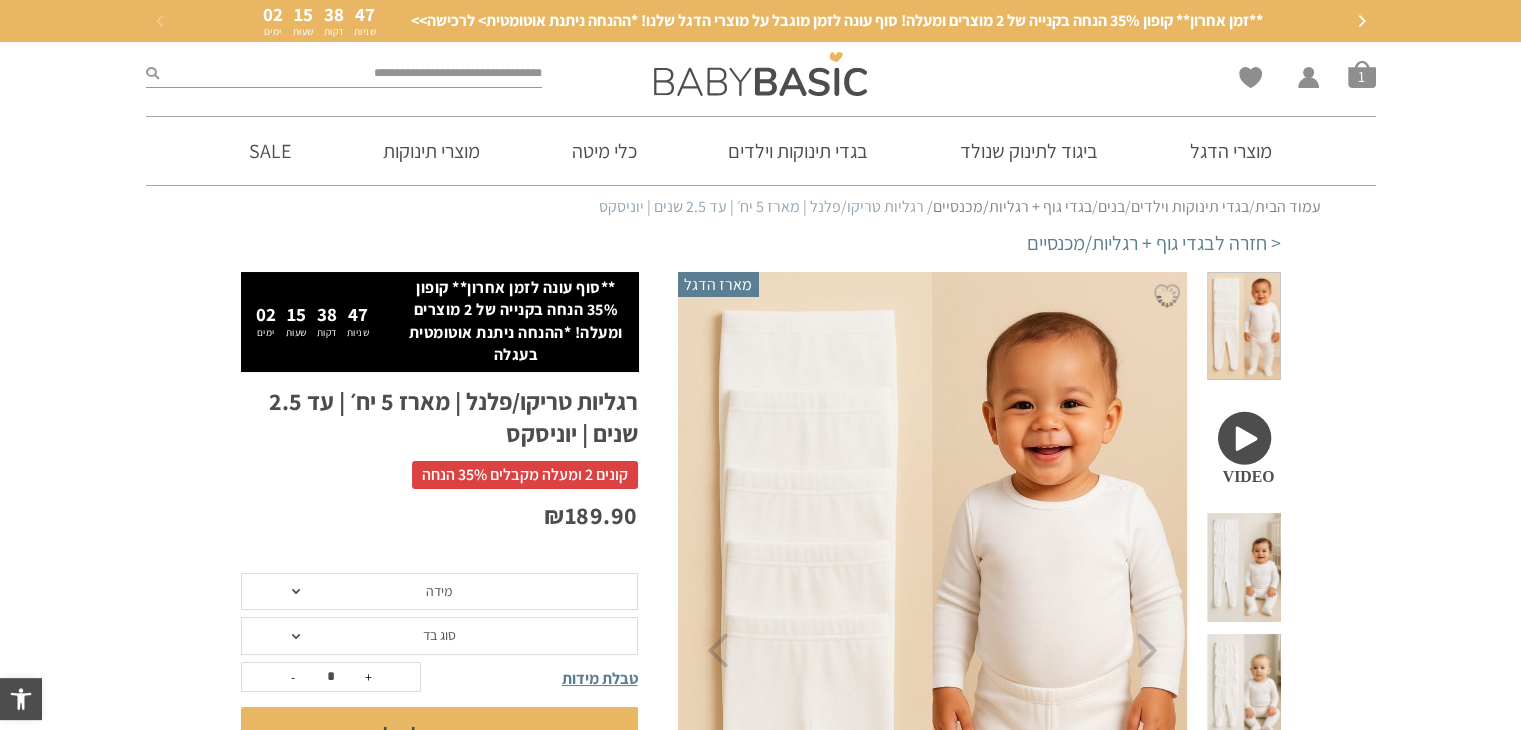 click on "מידה" at bounding box center (439, 592) 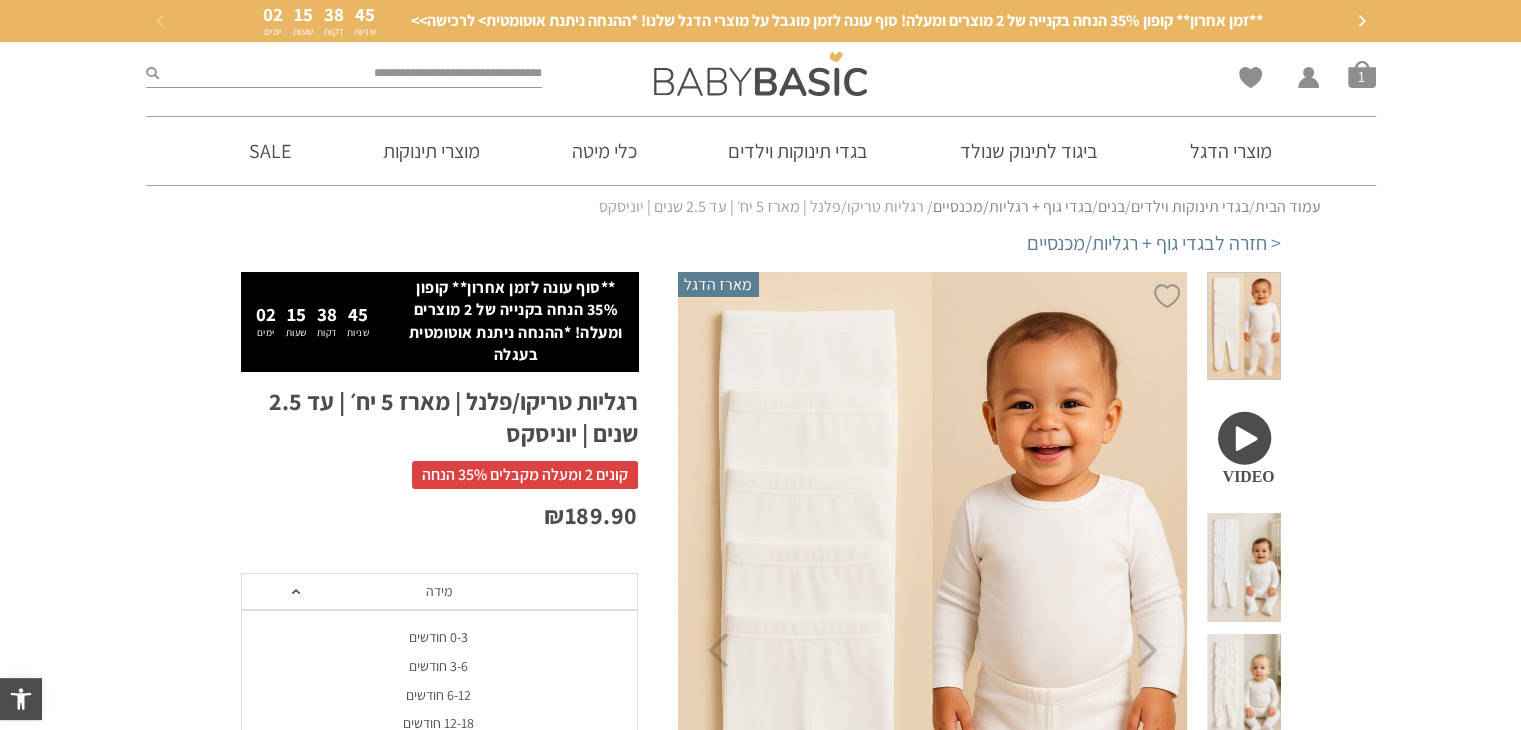 click on "3-6 חודשים" at bounding box center [438, 666] 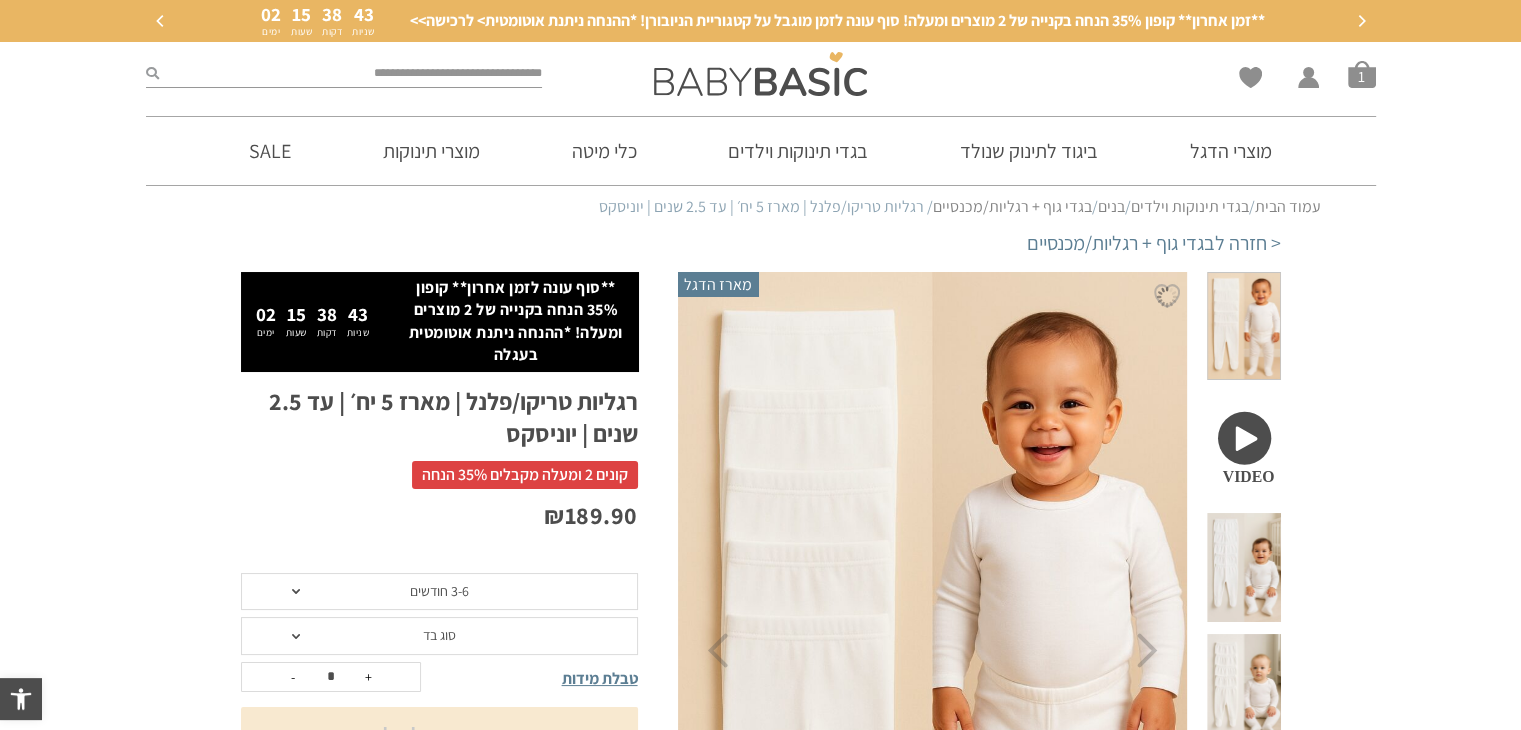 click on "סוג בד" at bounding box center (439, 635) 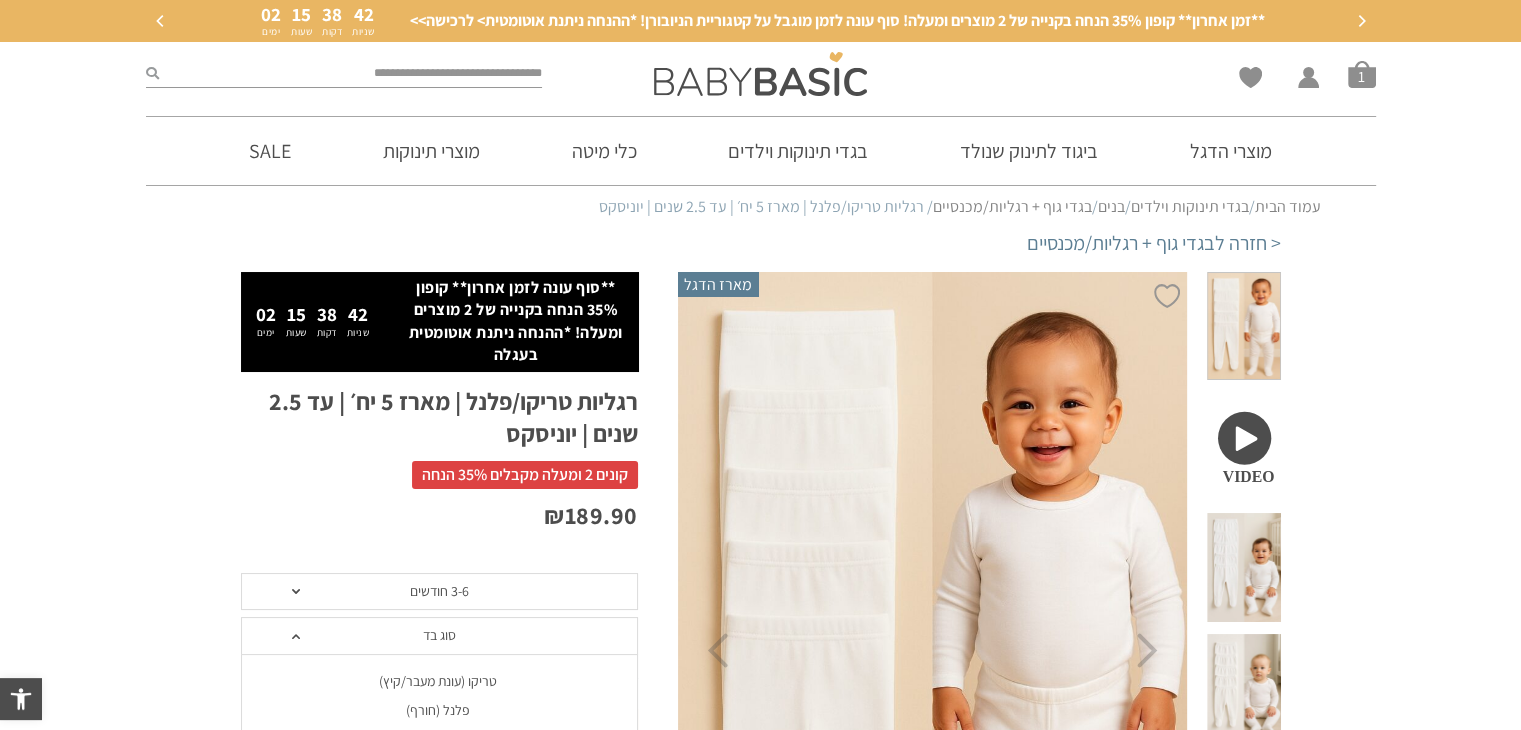 click on "טריקו (עונת מעבר/קיץ)" at bounding box center [438, 681] 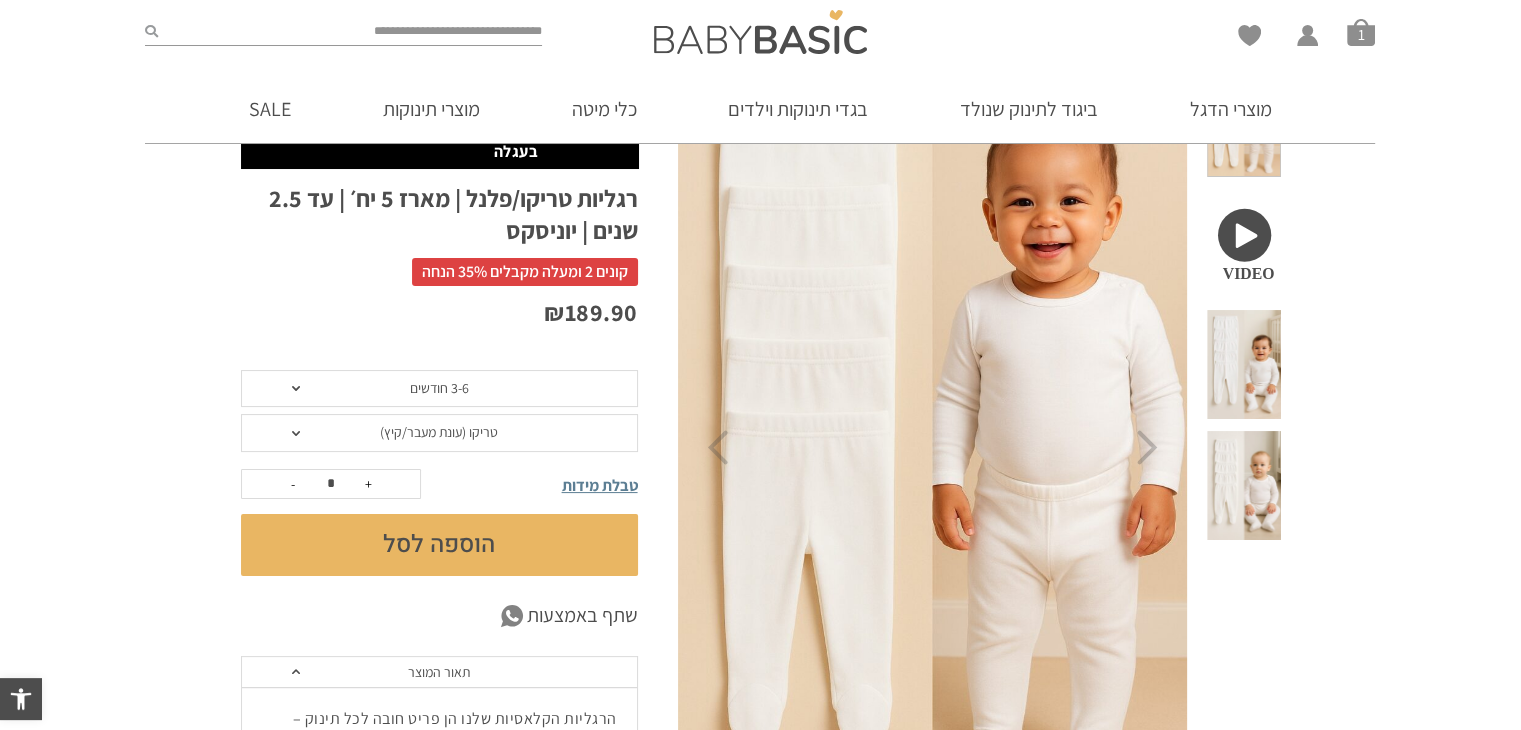 scroll, scrollTop: 222, scrollLeft: 0, axis: vertical 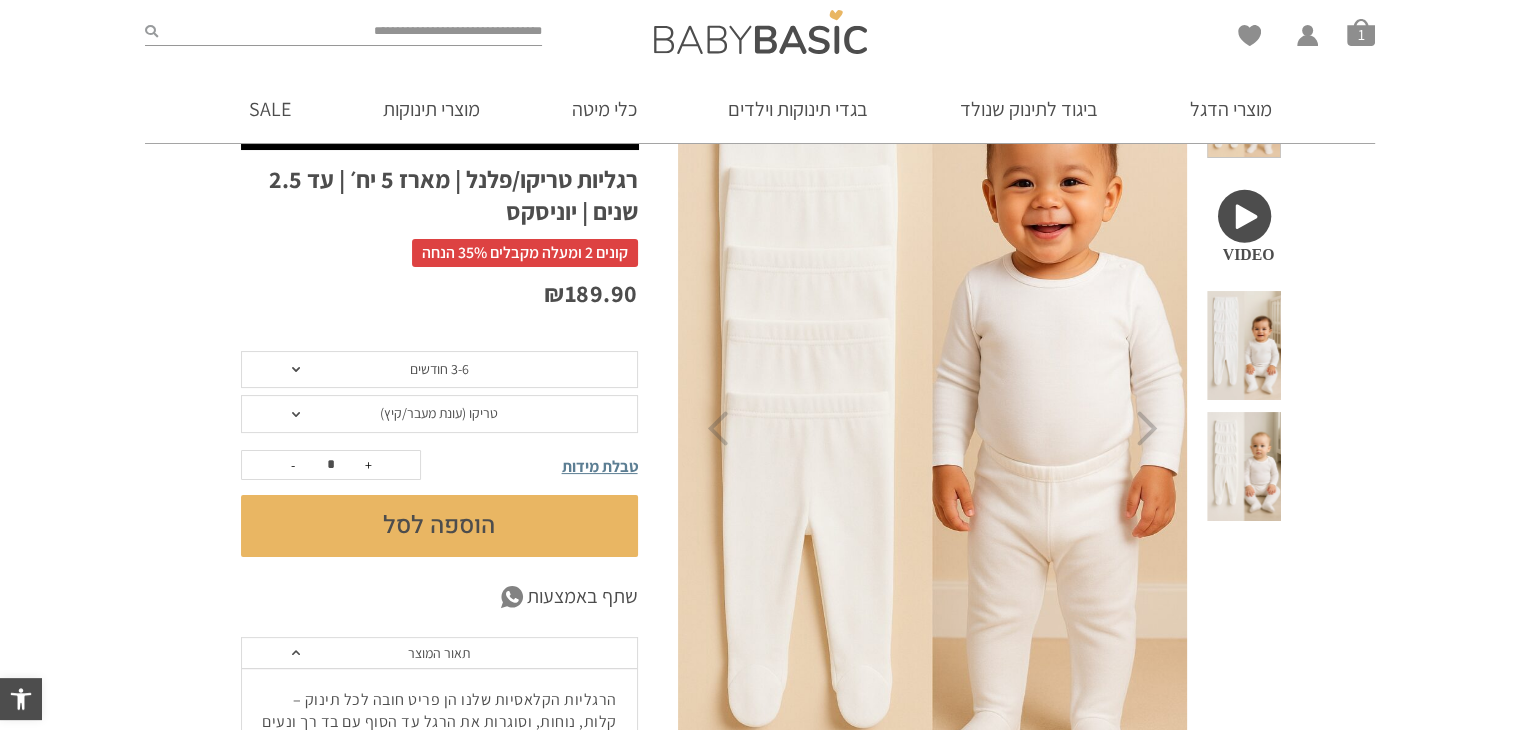 click on "הוספה לסל" at bounding box center [439, 526] 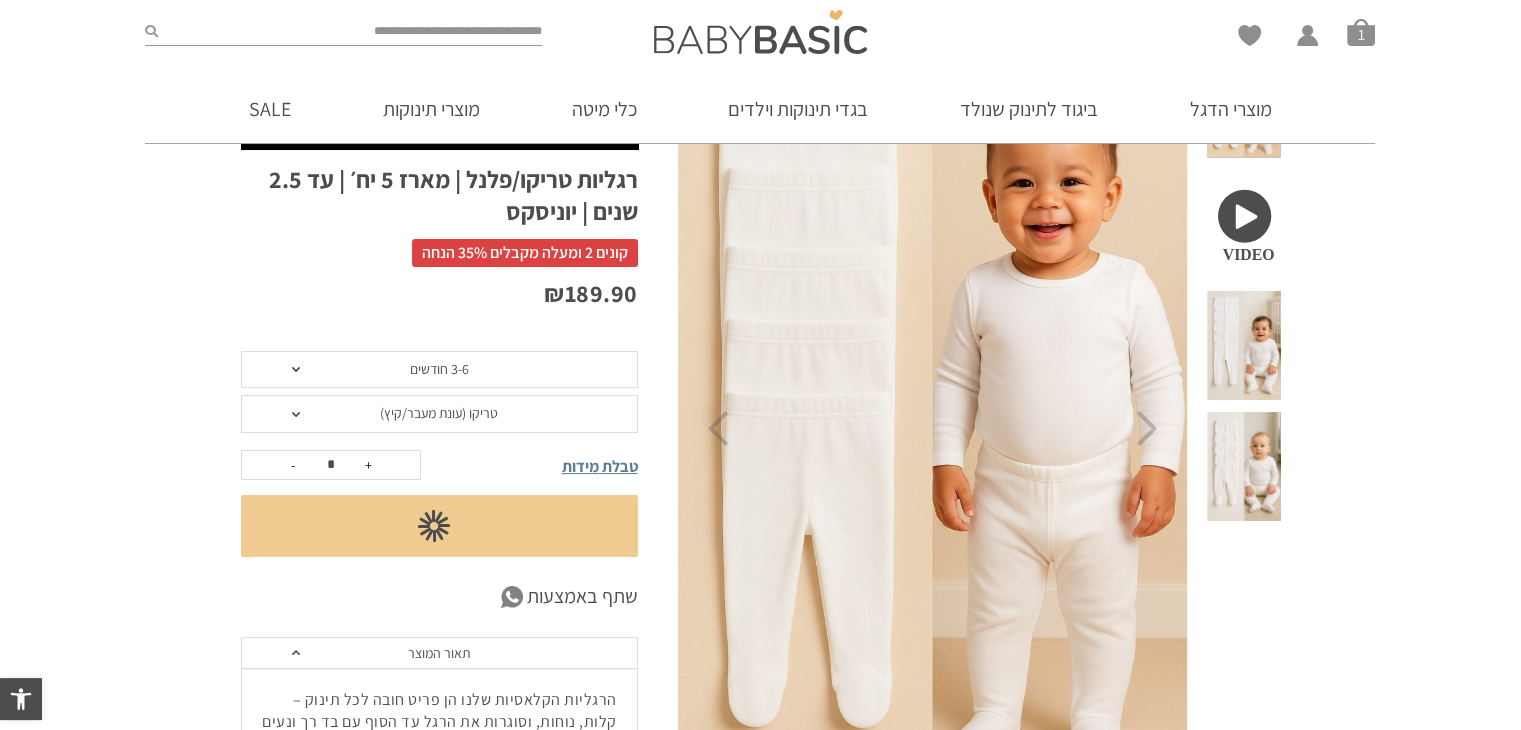 scroll, scrollTop: 0, scrollLeft: 0, axis: both 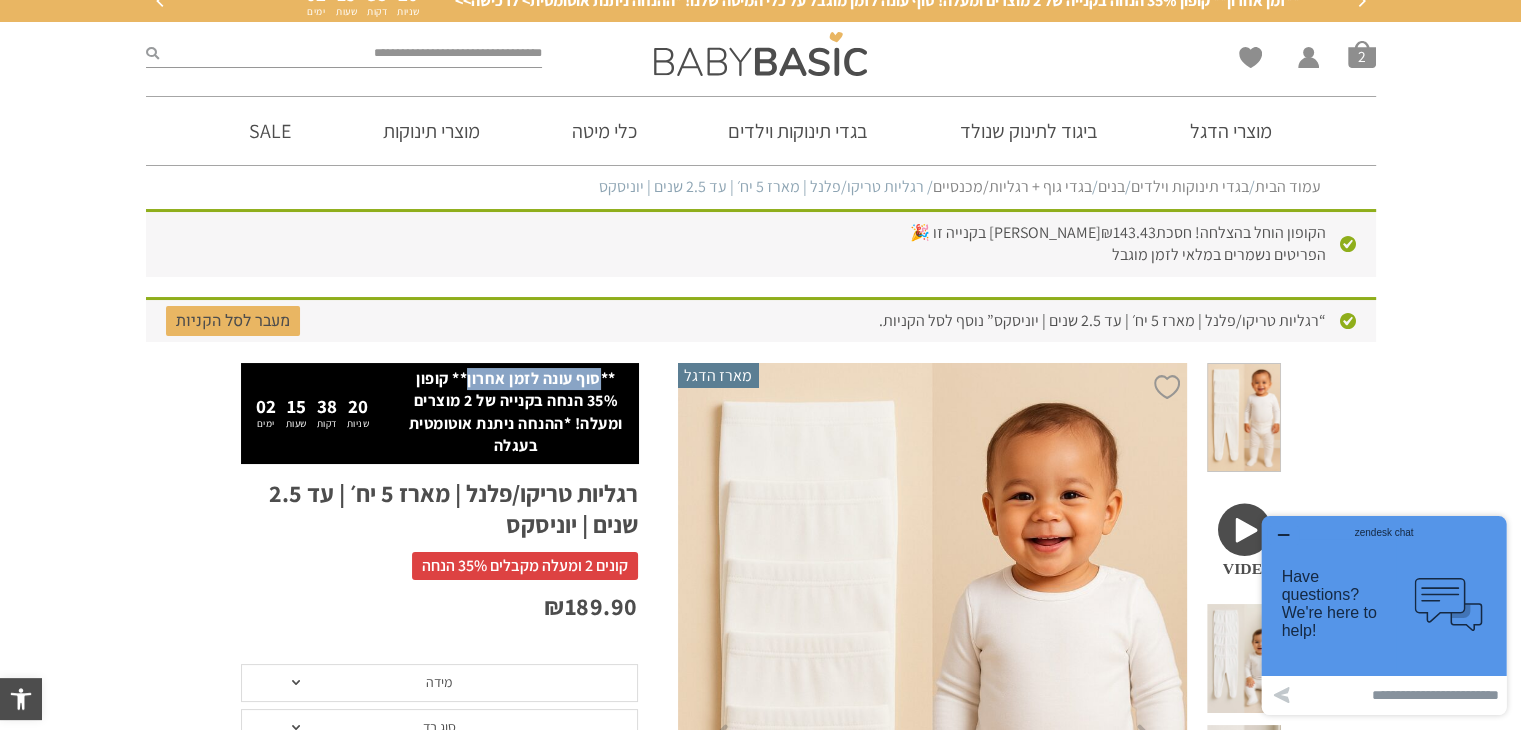 drag, startPoint x: 604, startPoint y: 375, endPoint x: 468, endPoint y: 381, distance: 136.1323 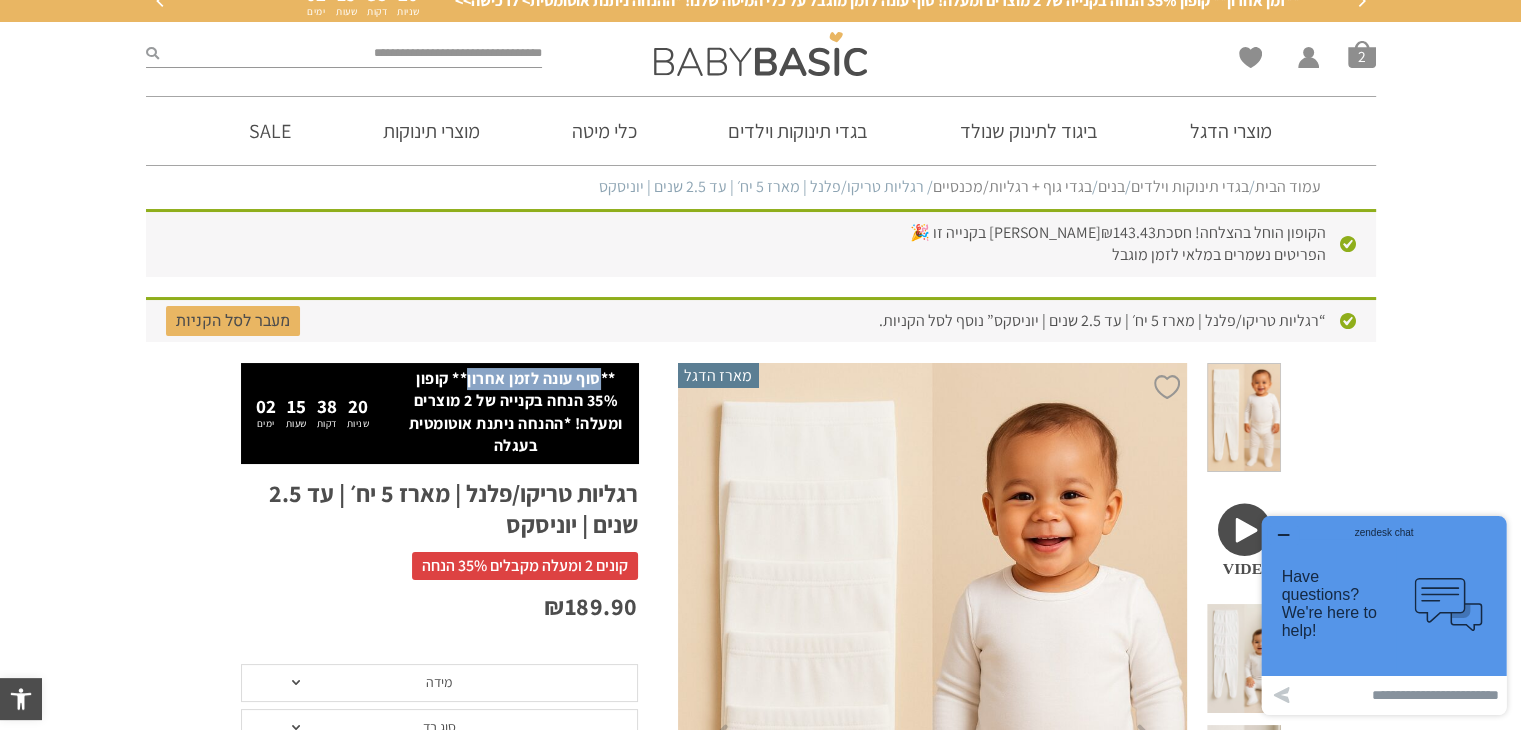click on "**סוף עונה לזמן אחרון** קופון 35% הנחה בקנייה של 2 מוצרים ומעלה! *ההנחה ניתנת אוטומטית בעגלה" at bounding box center [515, 413] 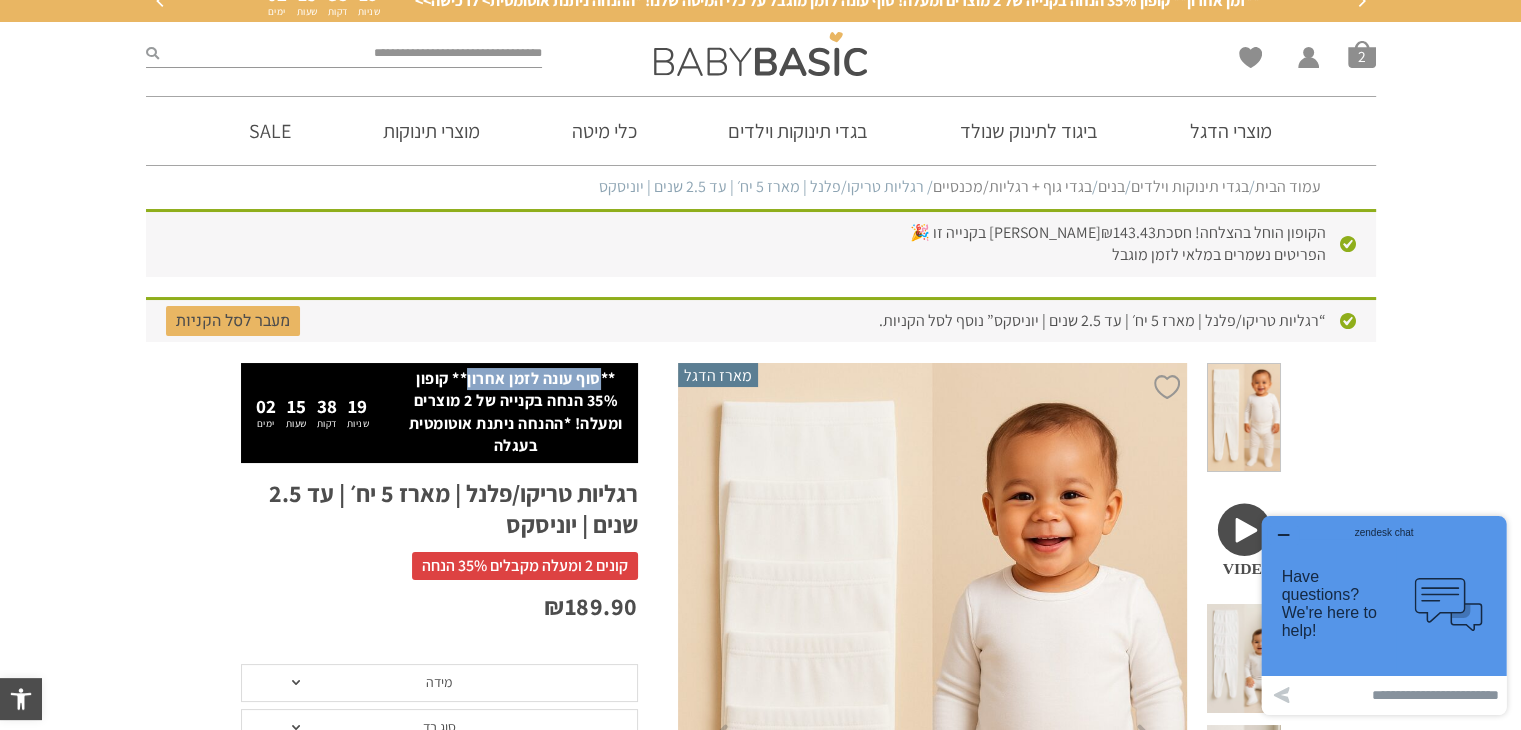 copy on "סוף עונה לזמן אחרון" 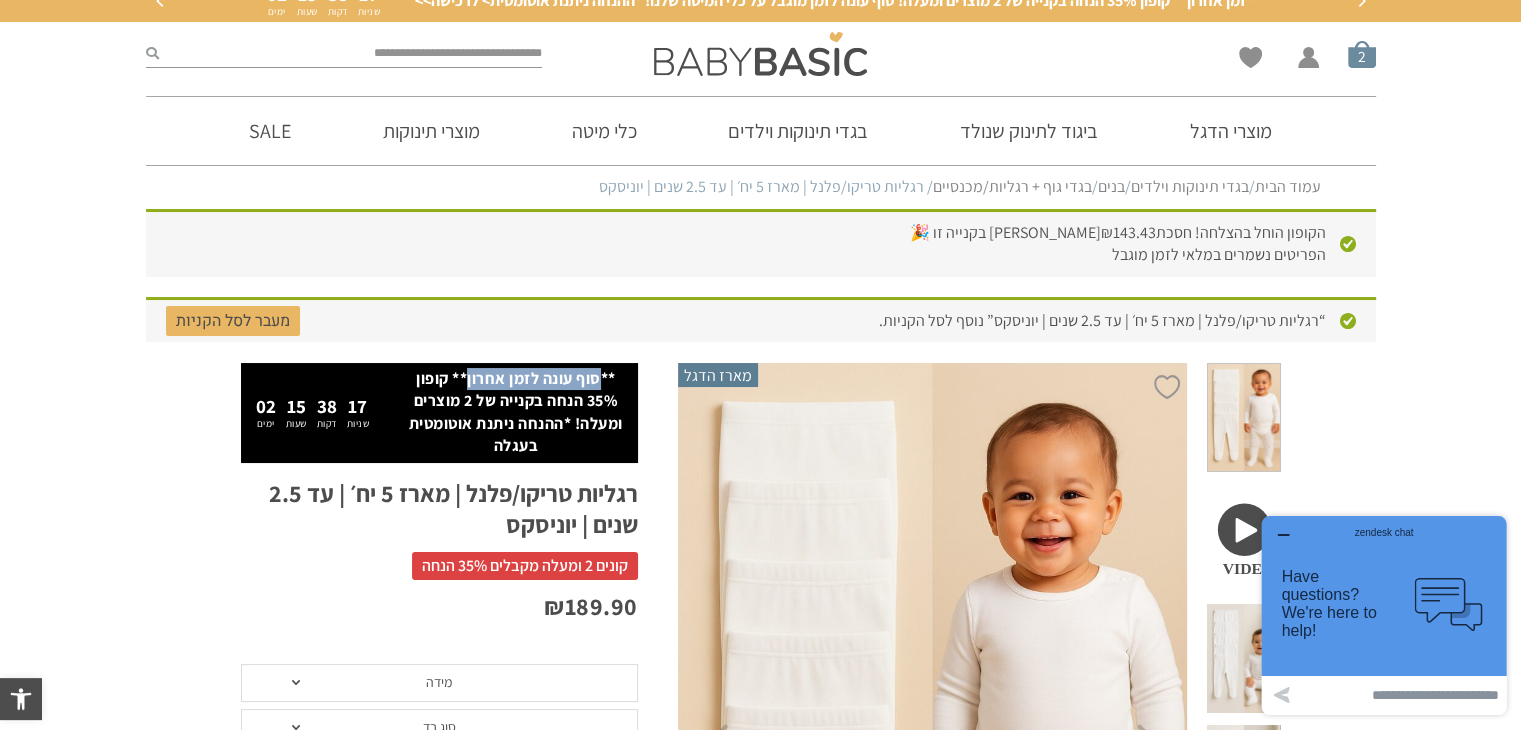 click on "סל קניות" at bounding box center [1362, 54] 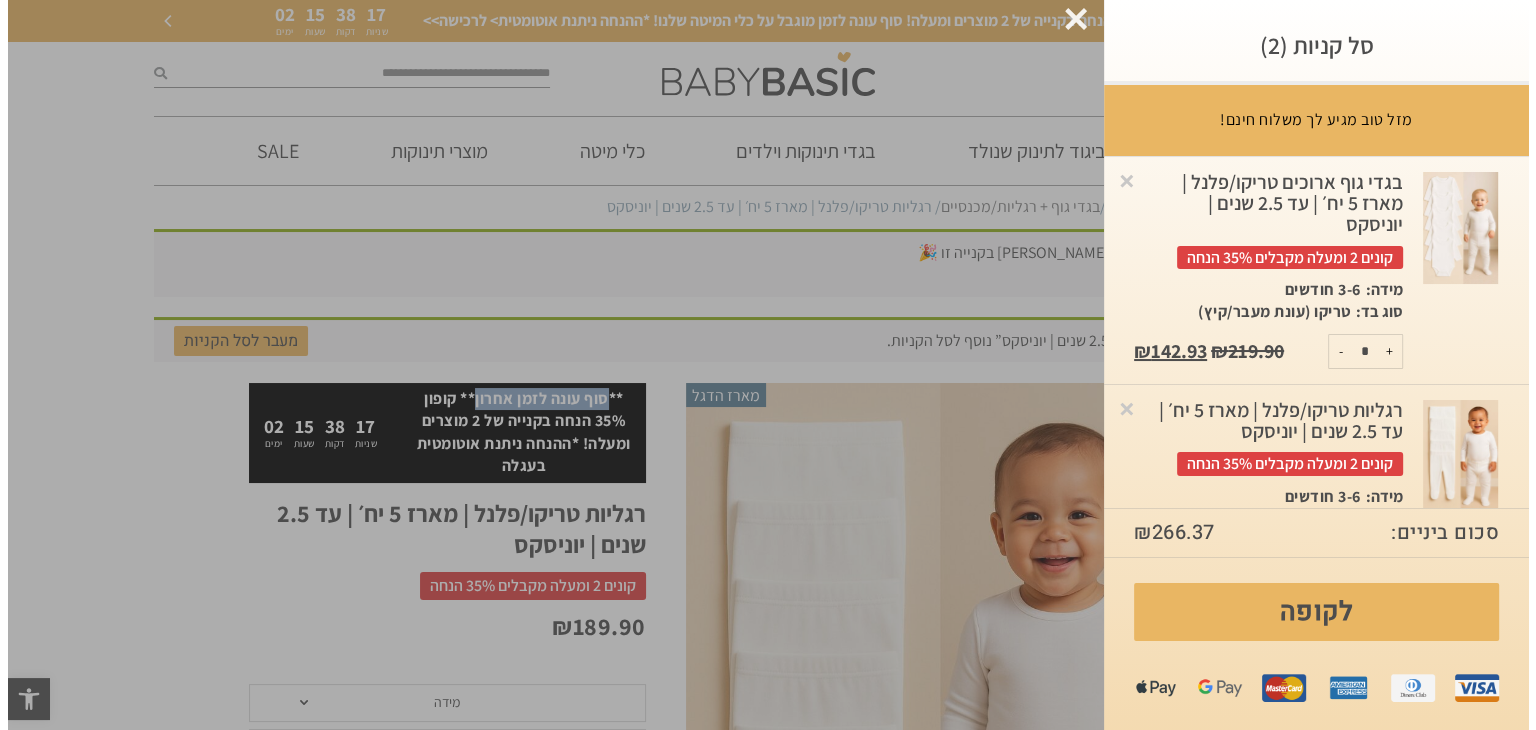 scroll, scrollTop: 0, scrollLeft: 0, axis: both 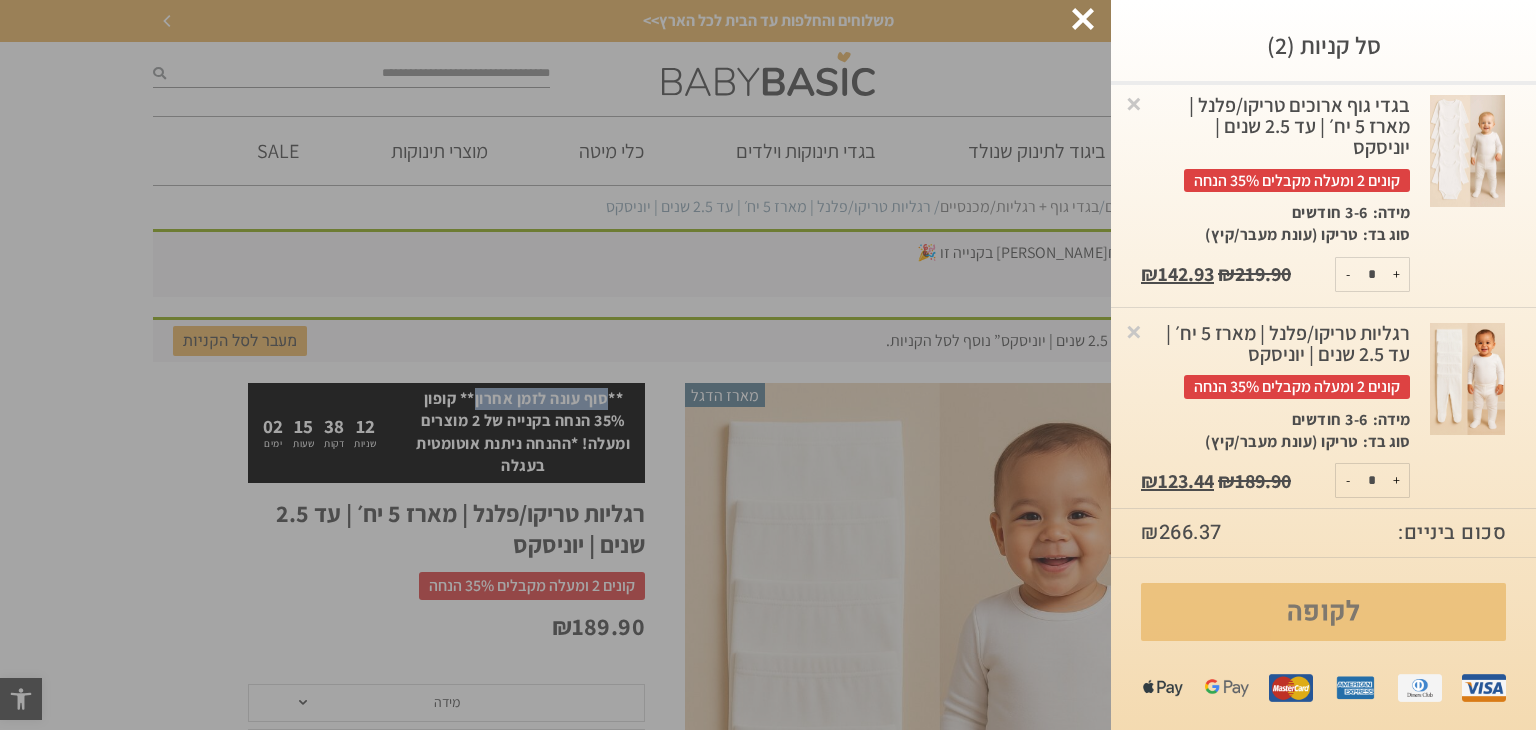 click on "לקופה" at bounding box center (1323, 612) 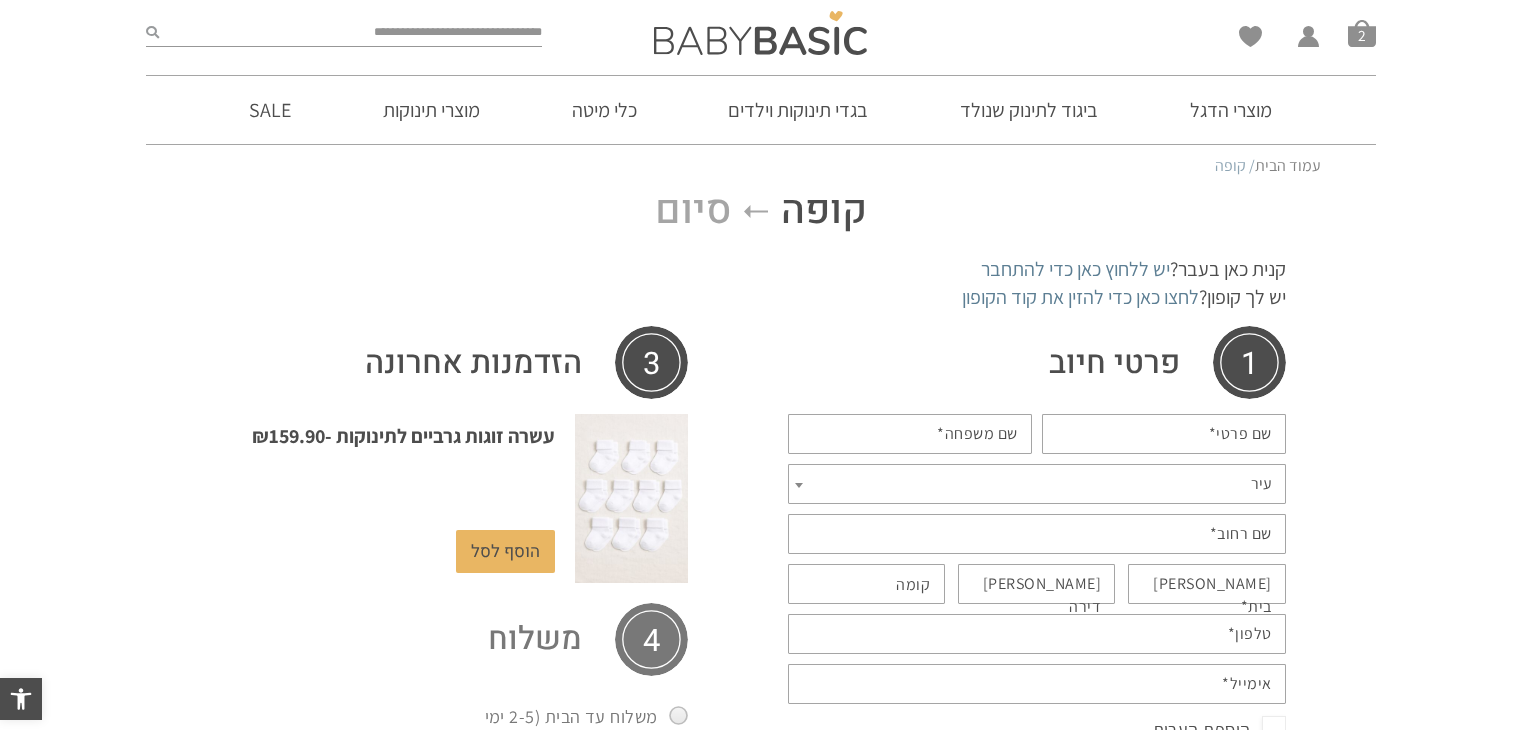 scroll, scrollTop: 0, scrollLeft: 0, axis: both 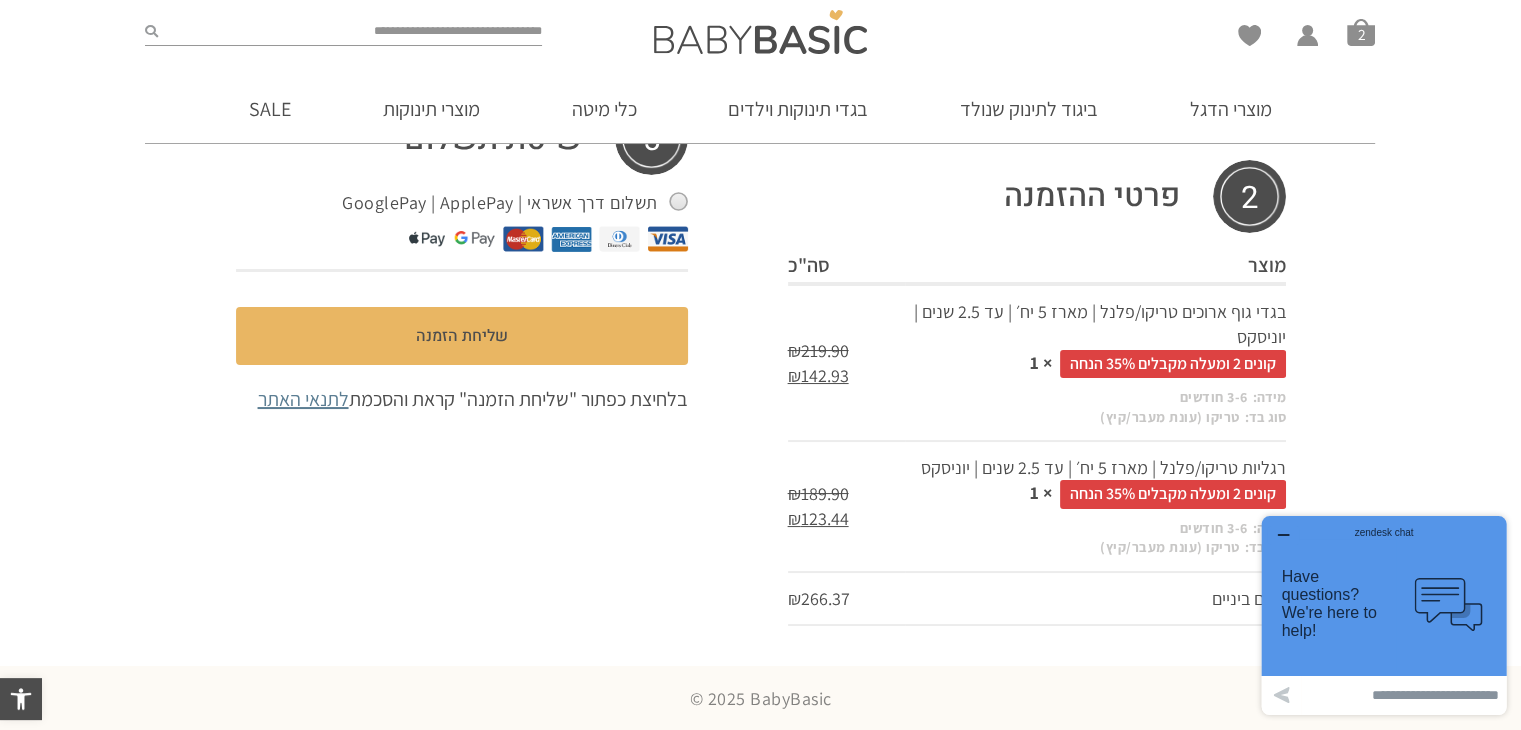 click on "zendesk chat Have questions? We're here to help! .cls-1,.cls-2{fill:#cccccb;}.cls-2{opacity:0.3;}" at bounding box center (1384, 596) 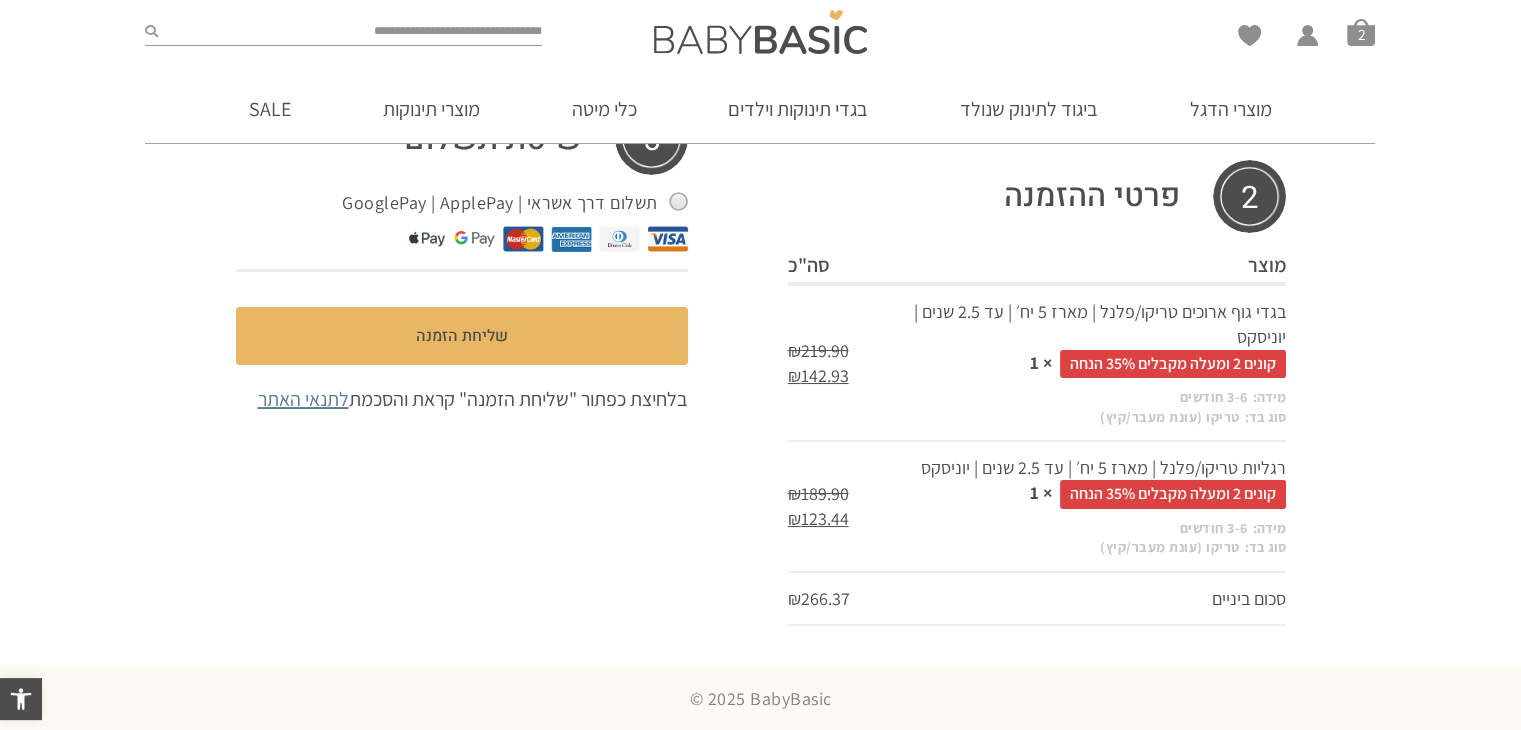 scroll, scrollTop: 0, scrollLeft: 0, axis: both 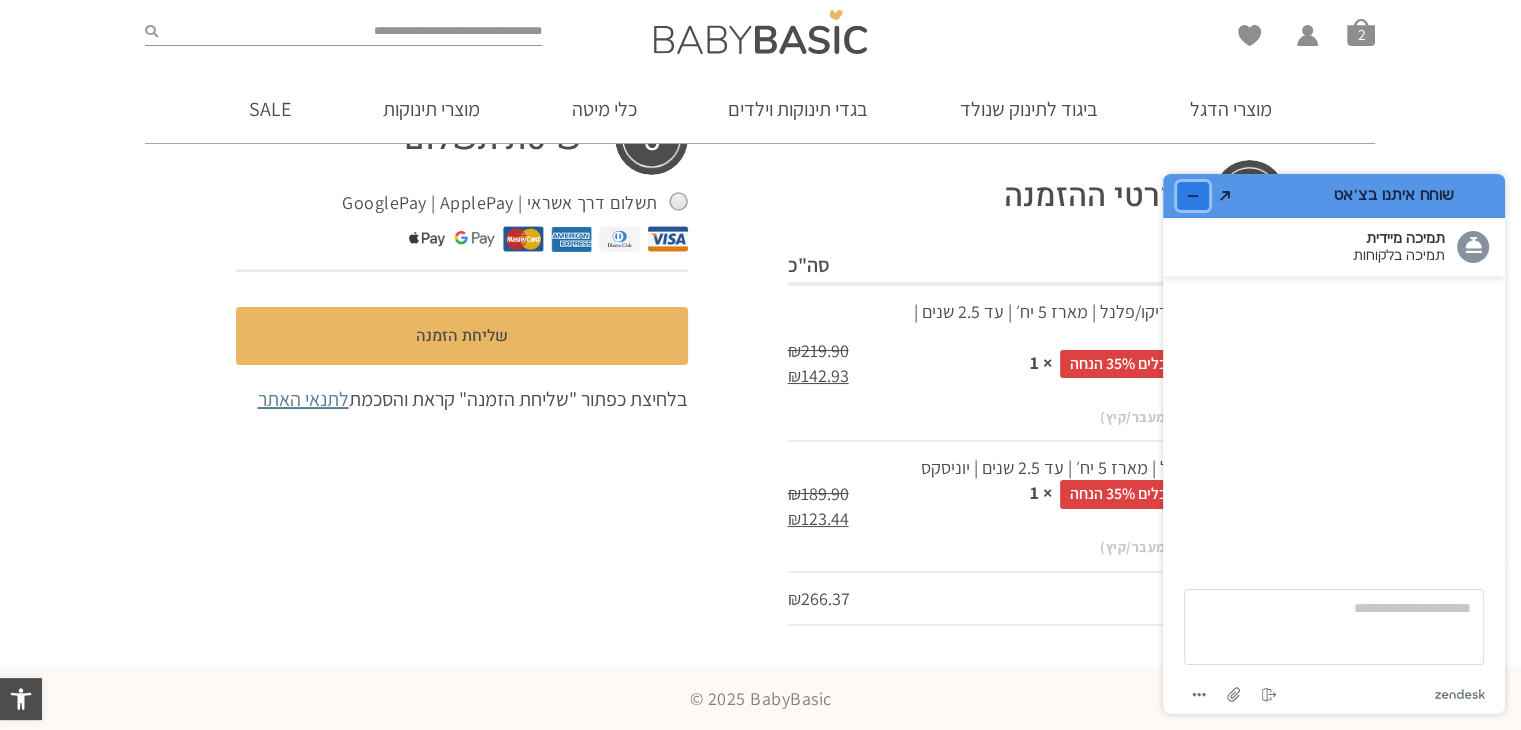 click 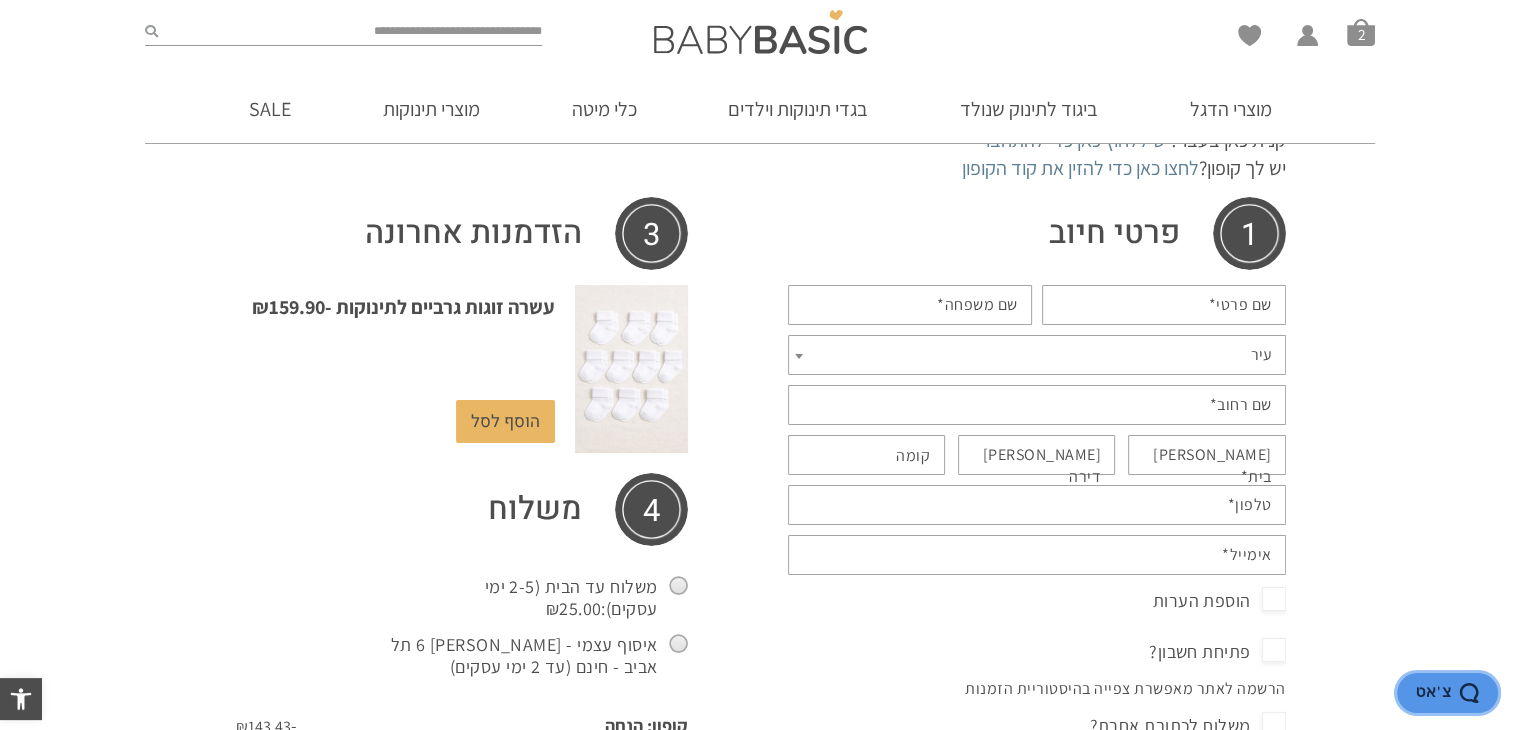 scroll, scrollTop: 18, scrollLeft: 0, axis: vertical 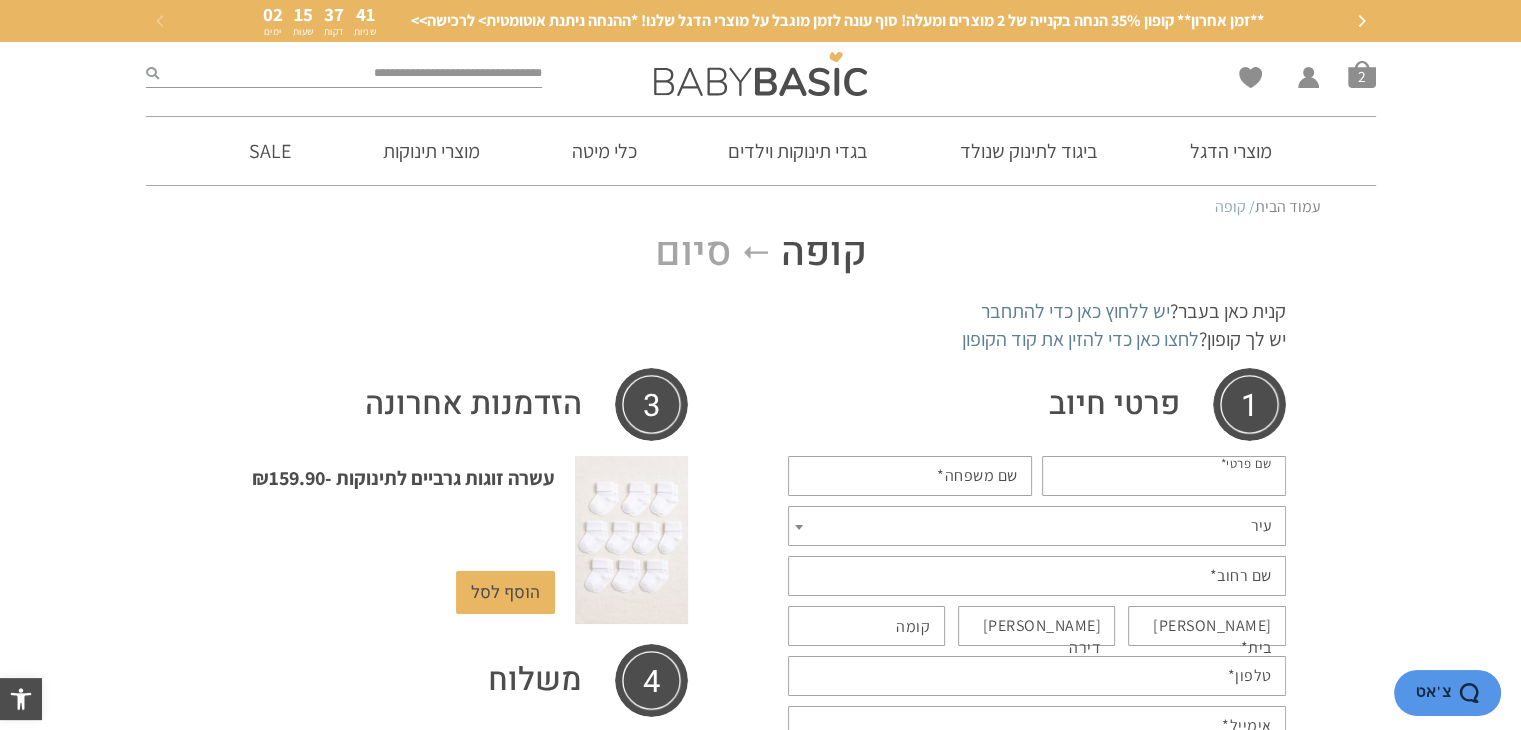 click on "שם פרטי  *" at bounding box center [1164, 476] 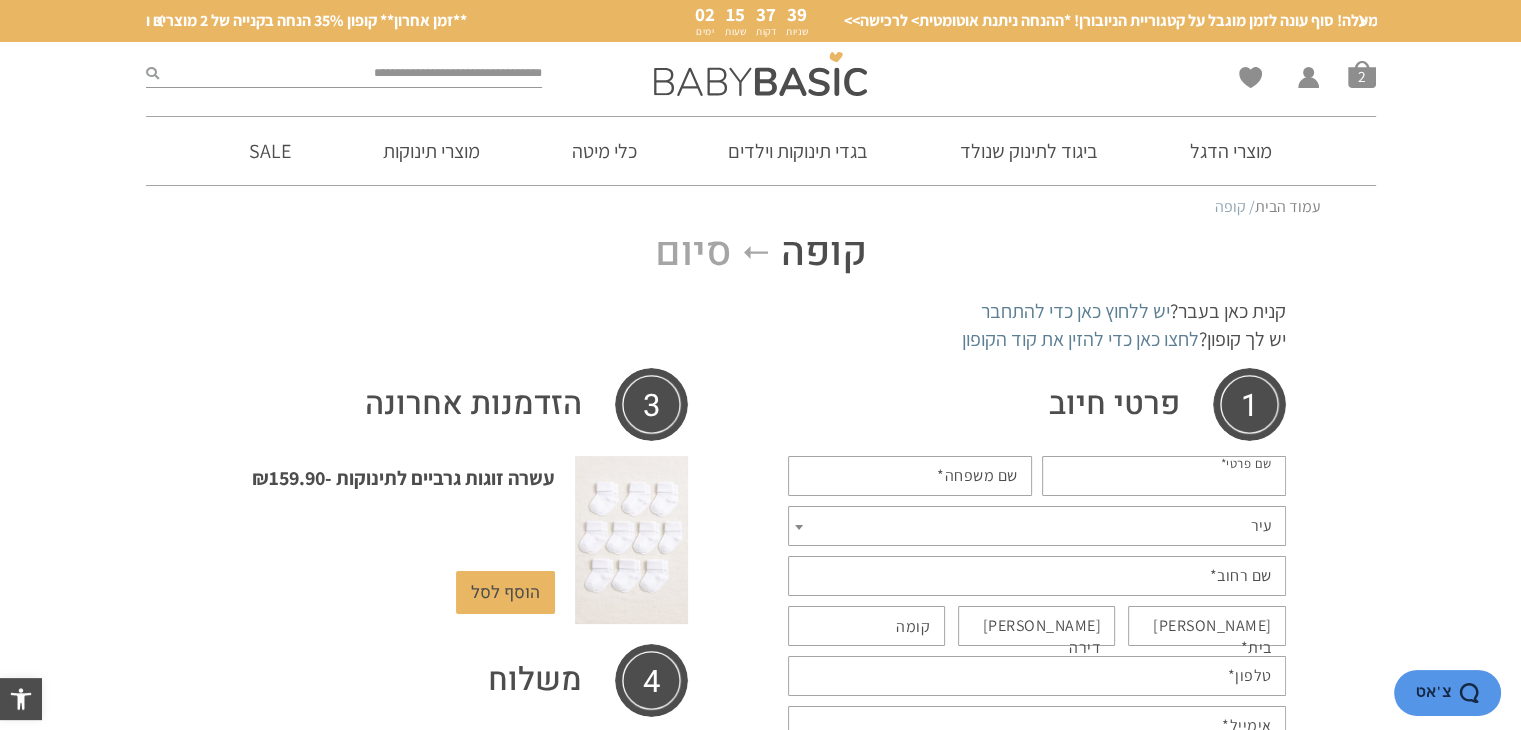 type on "****" 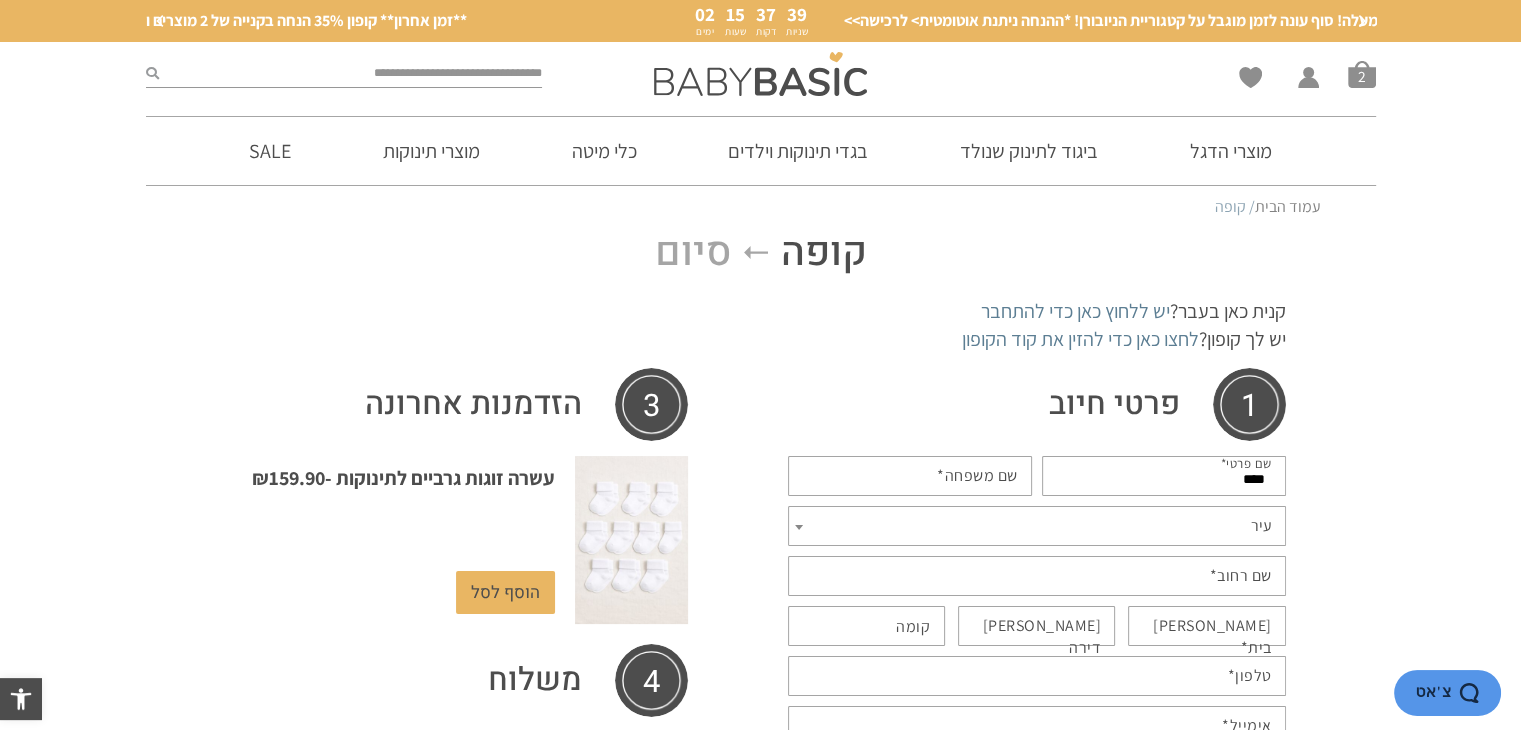 type on "******" 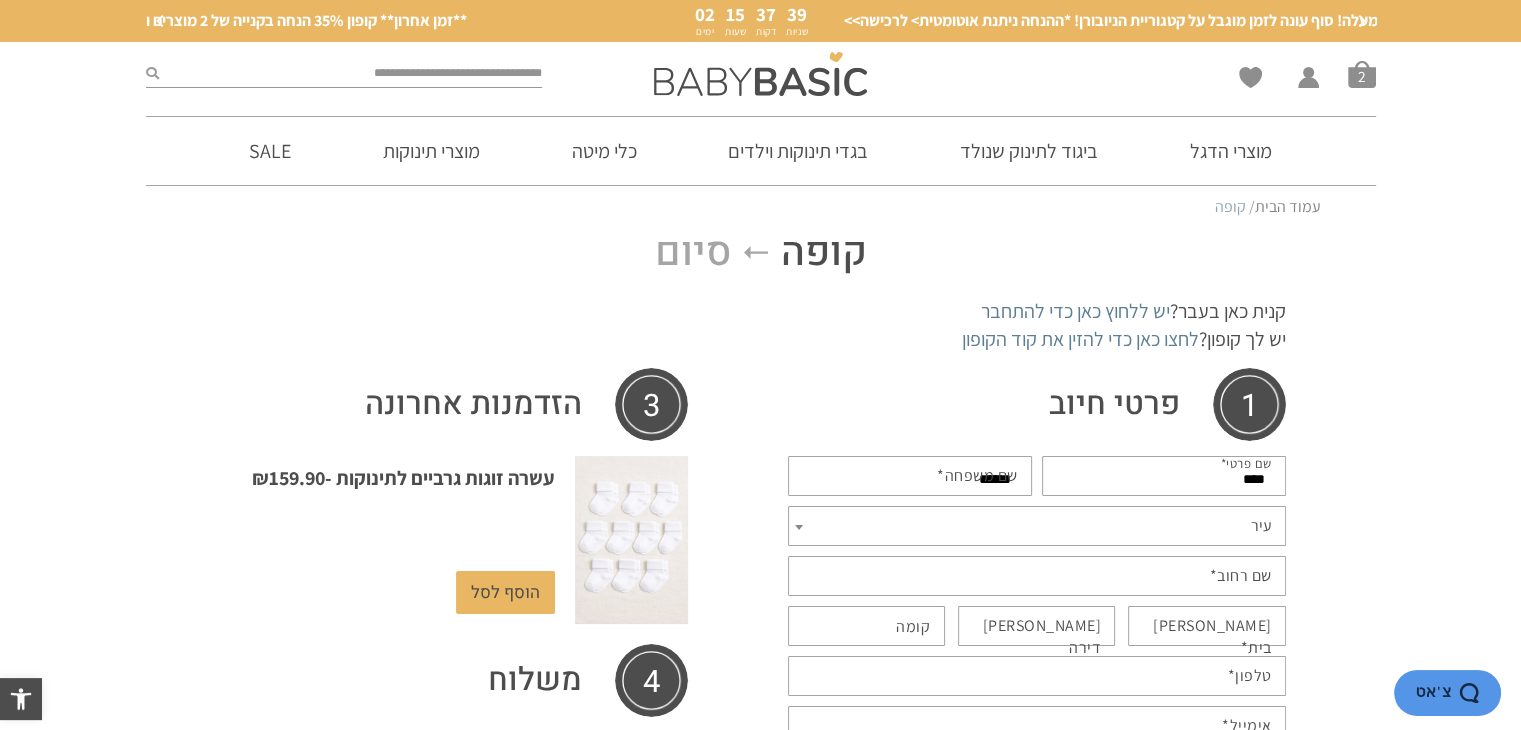 type on "****" 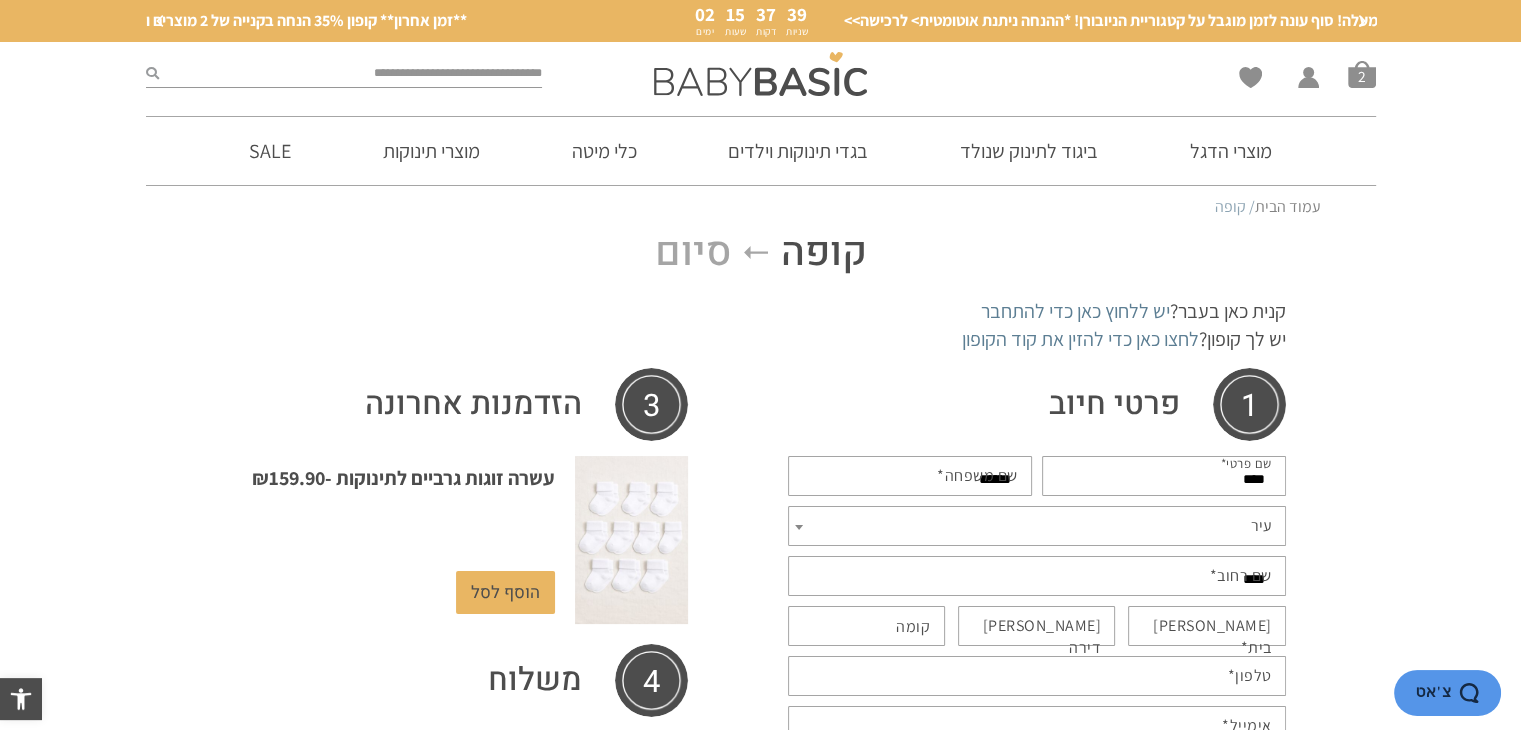 type on "**" 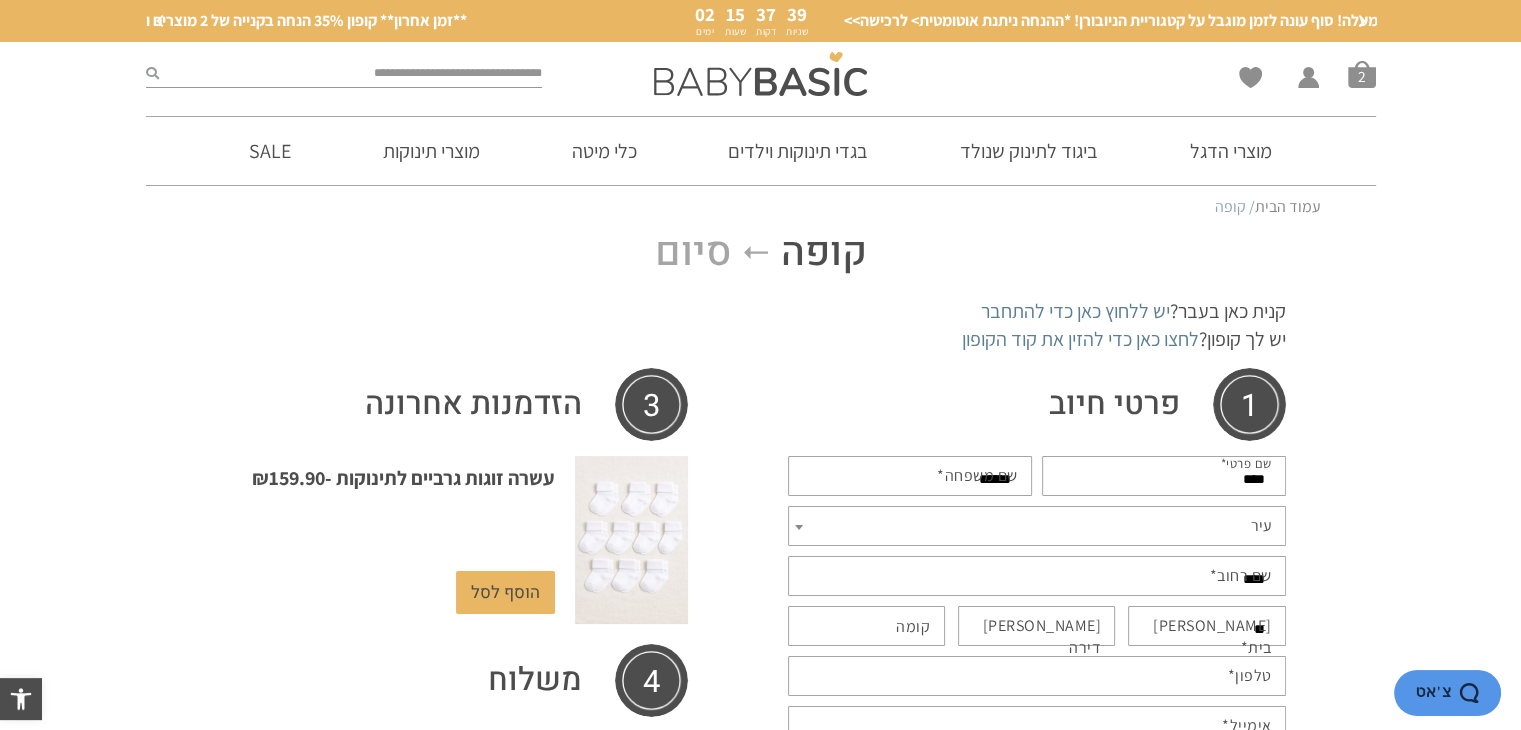 type on "**" 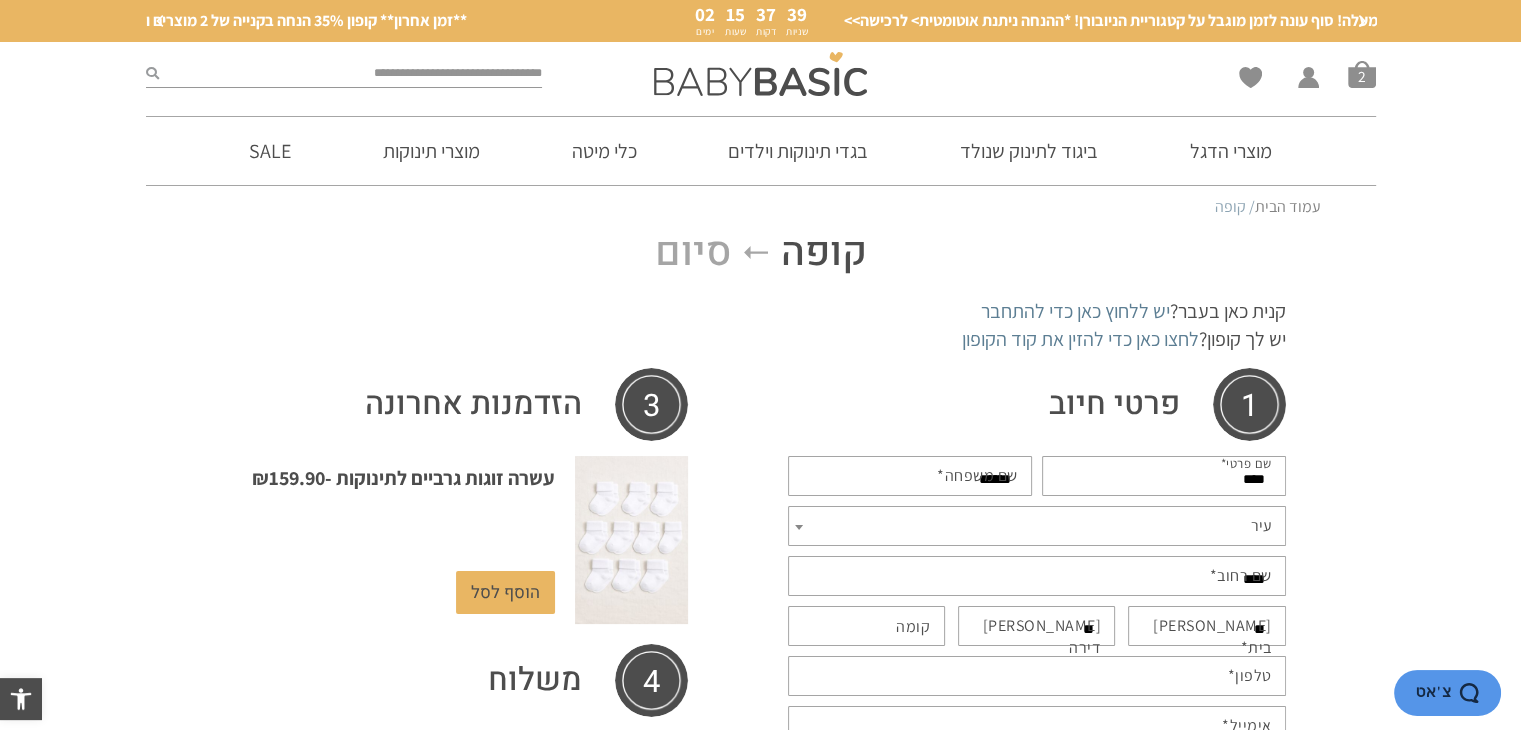 type on "**********" 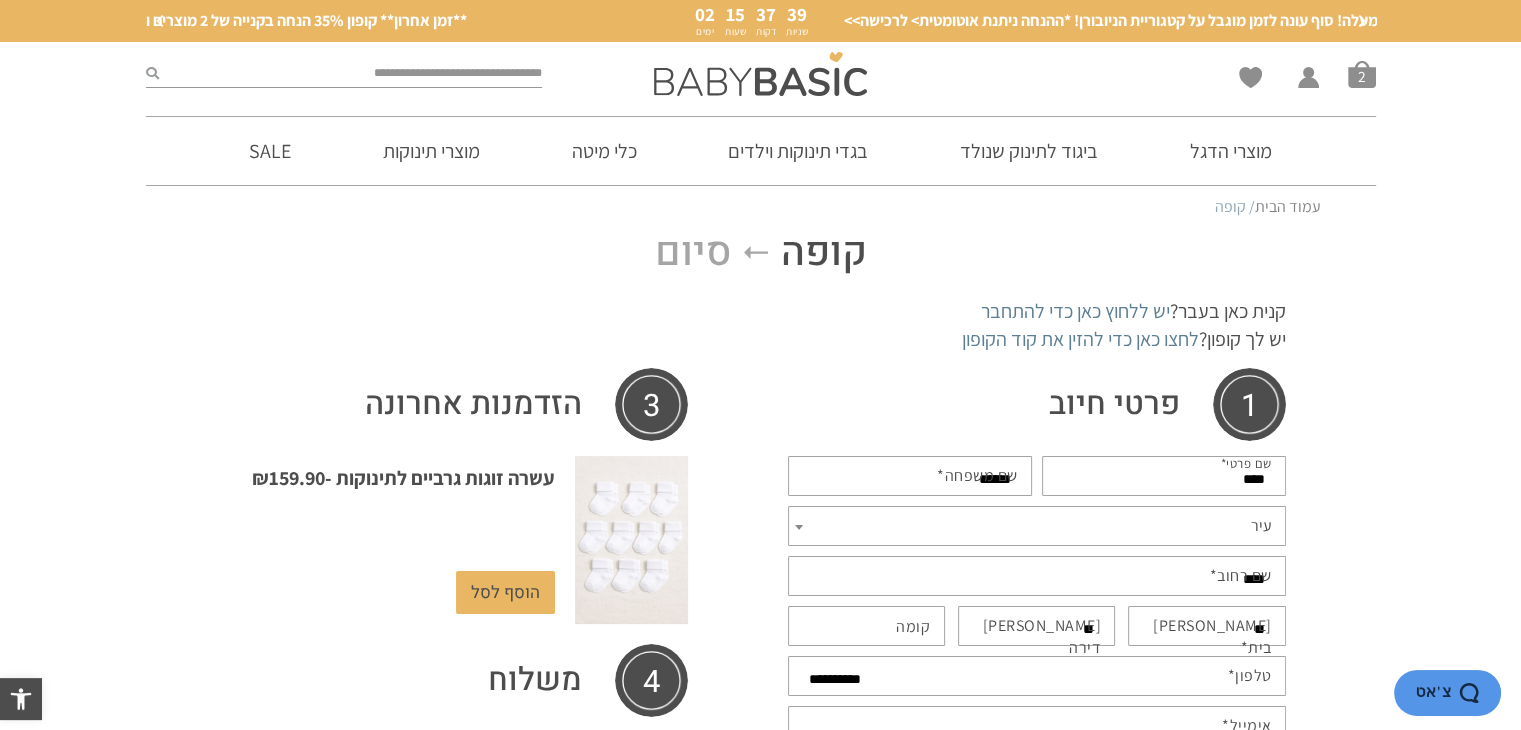 type on "**********" 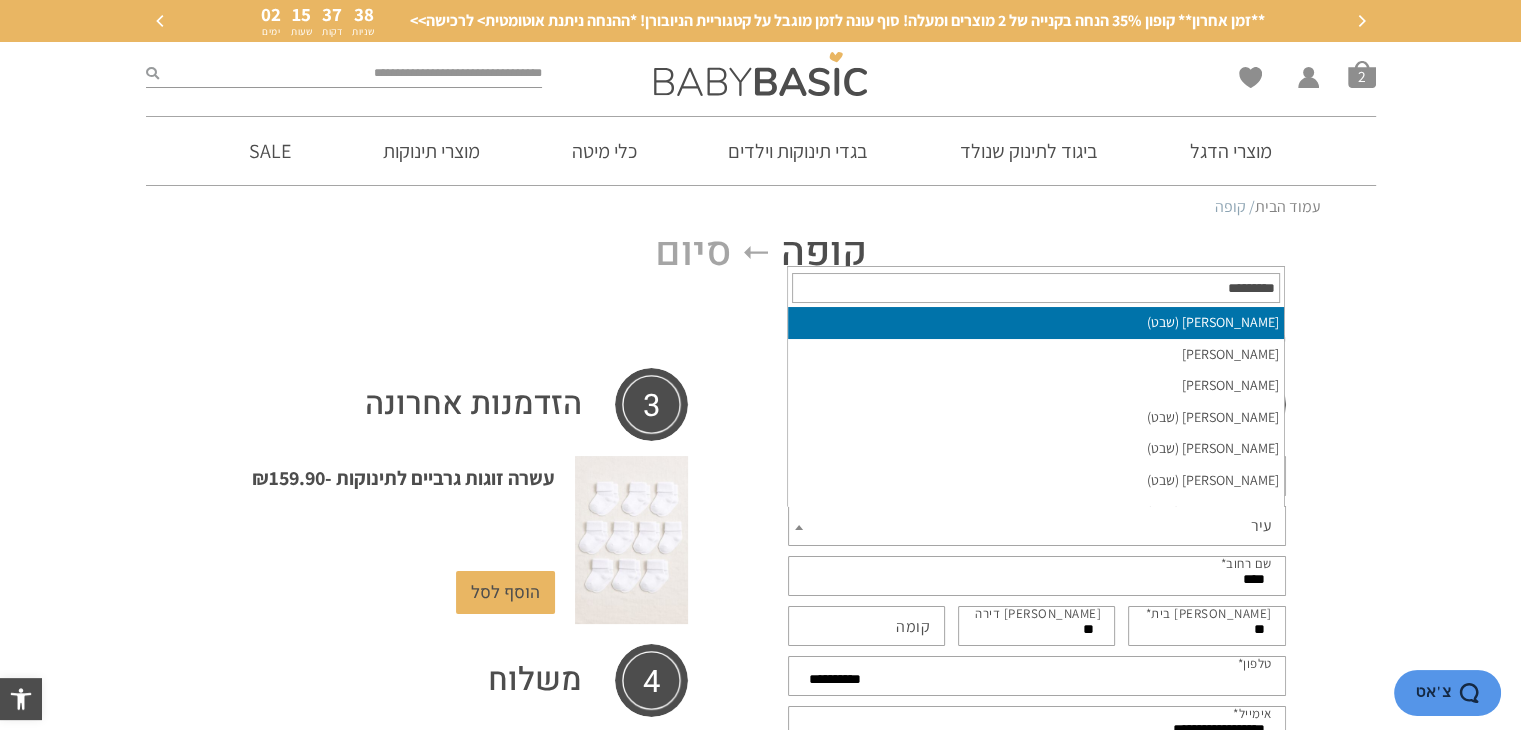 click on "עיר" at bounding box center [1037, 526] 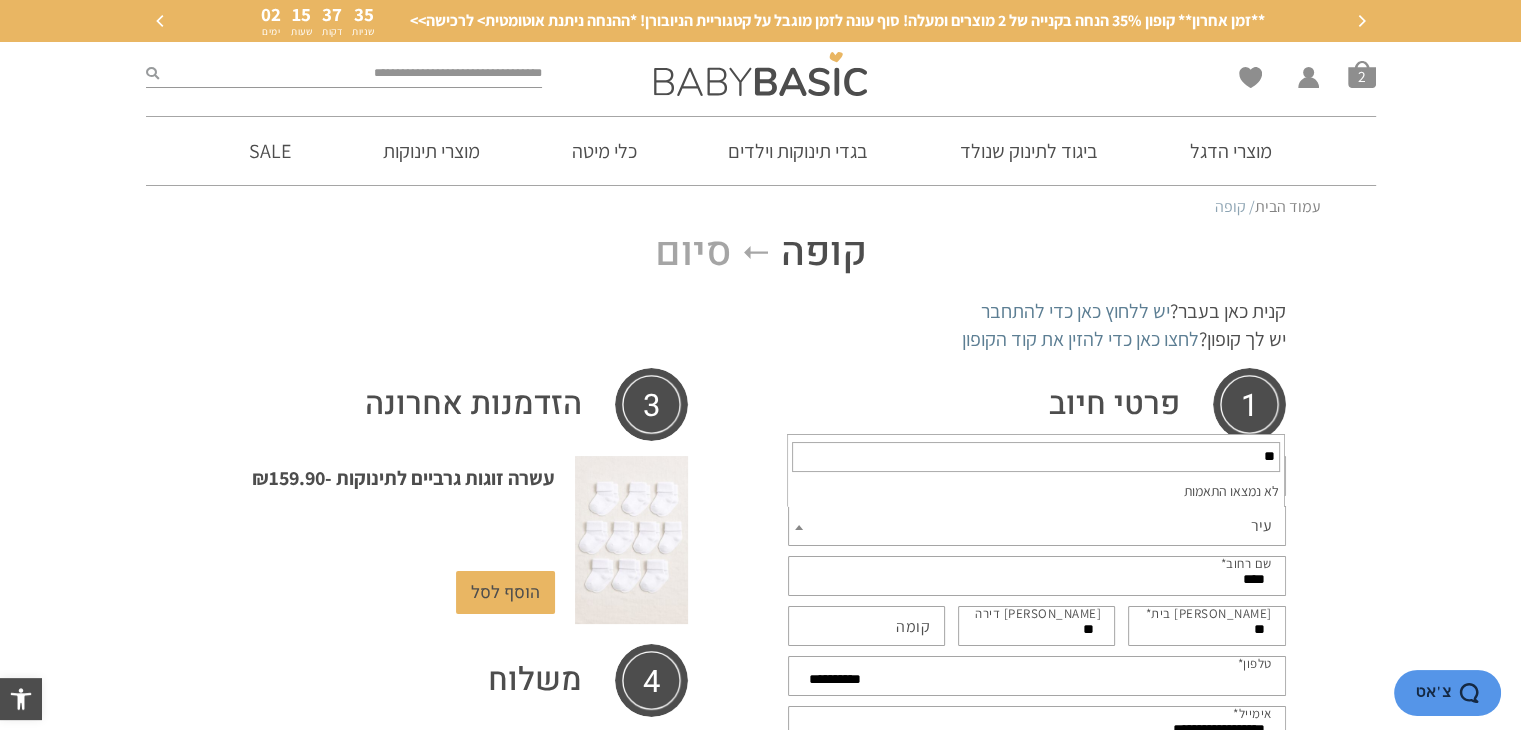 type on "*" 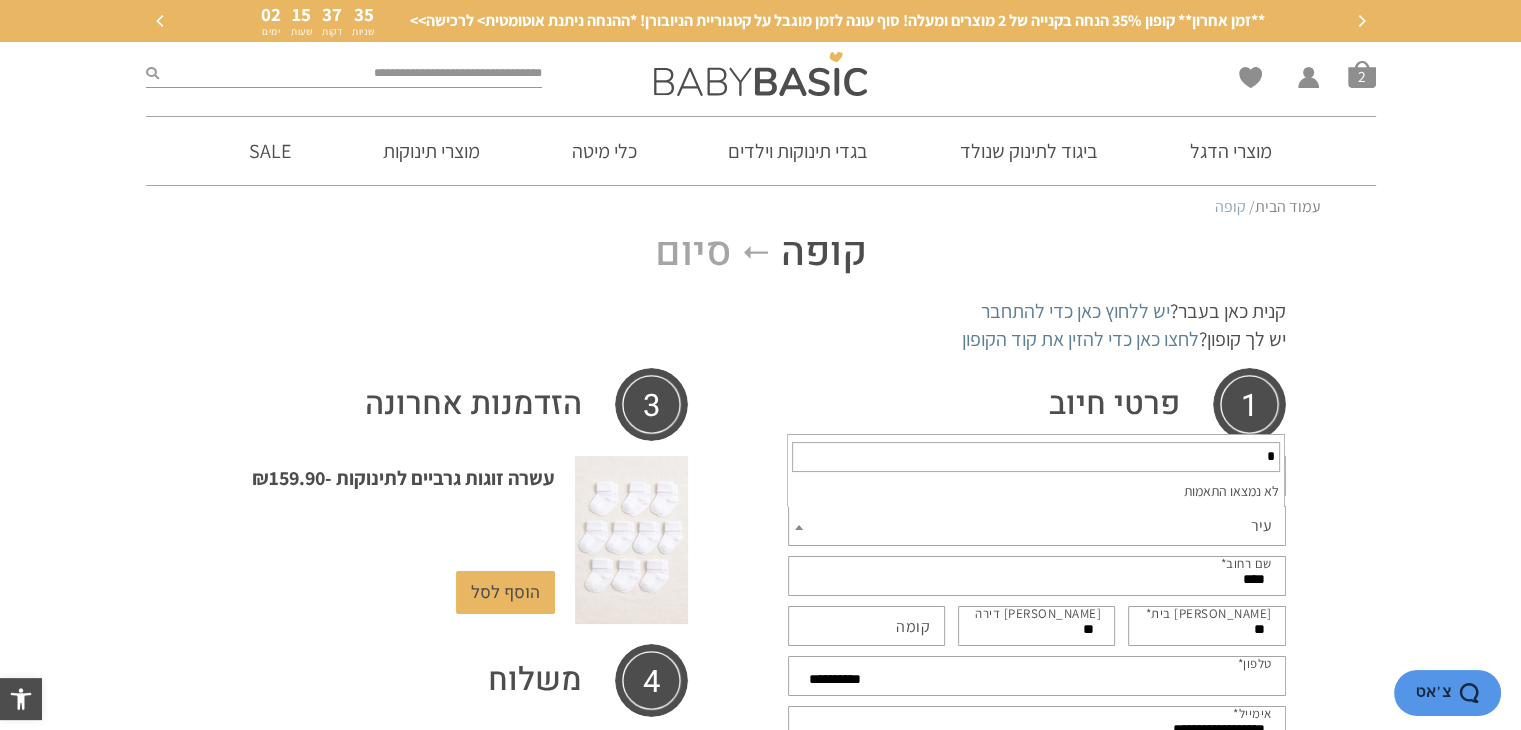 type 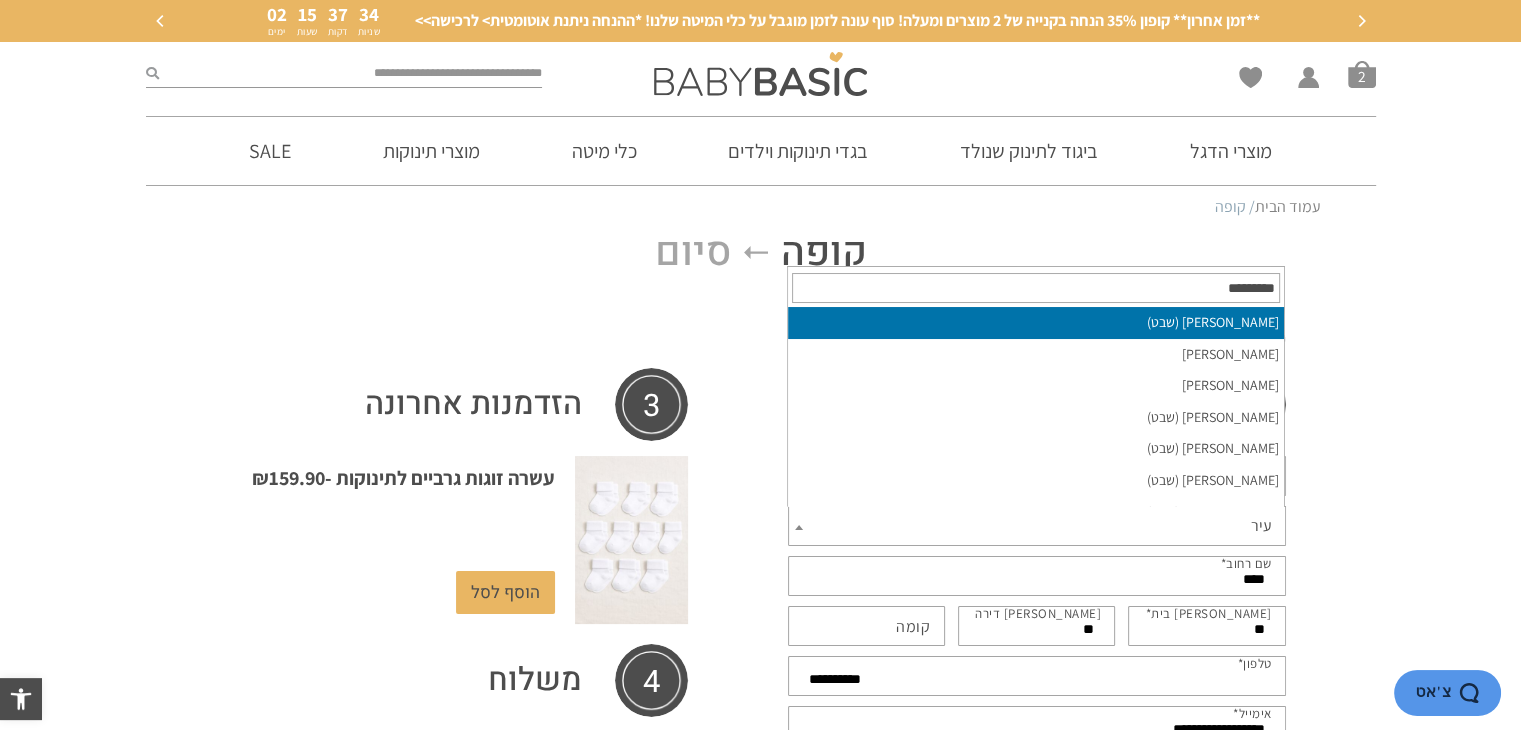 type 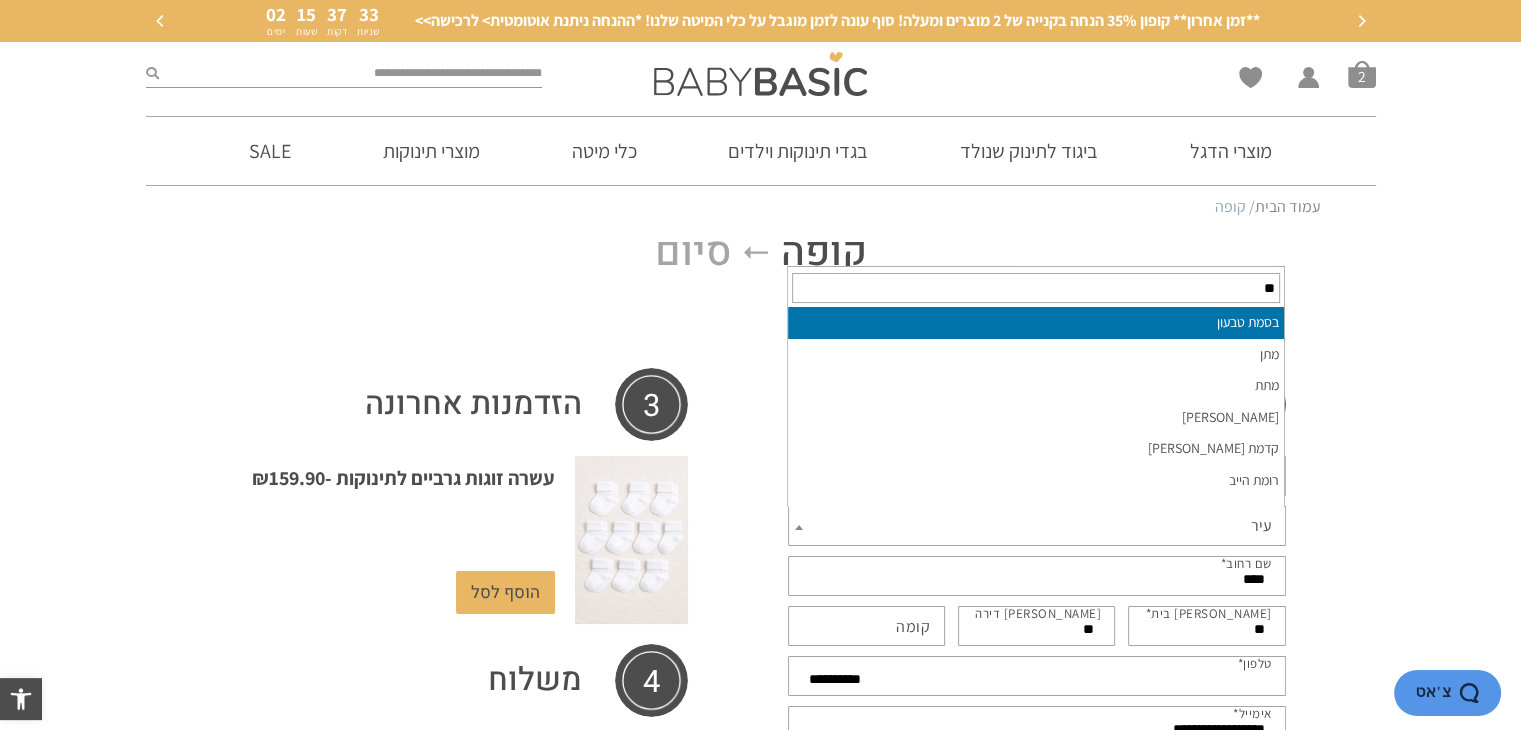 type on "**" 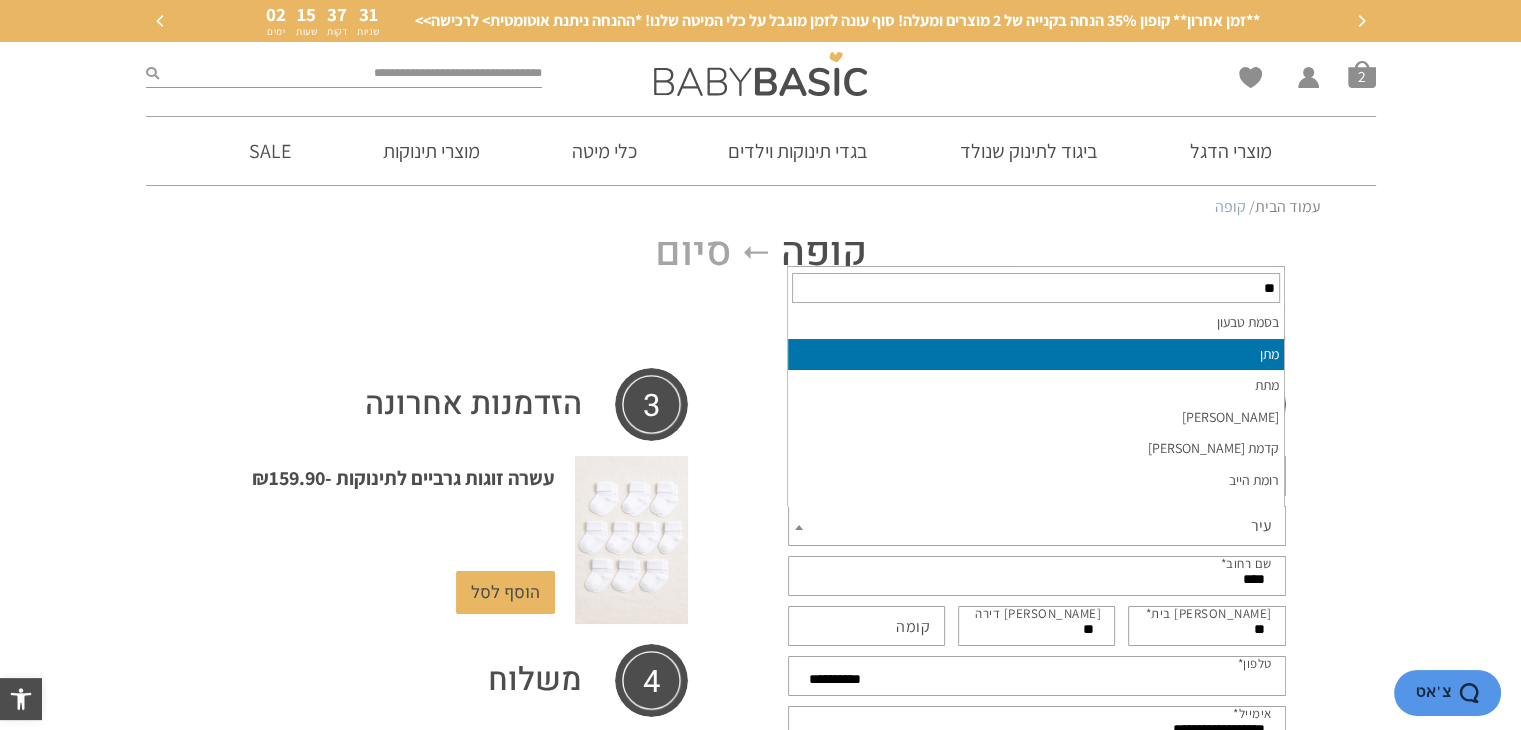 select on "***" 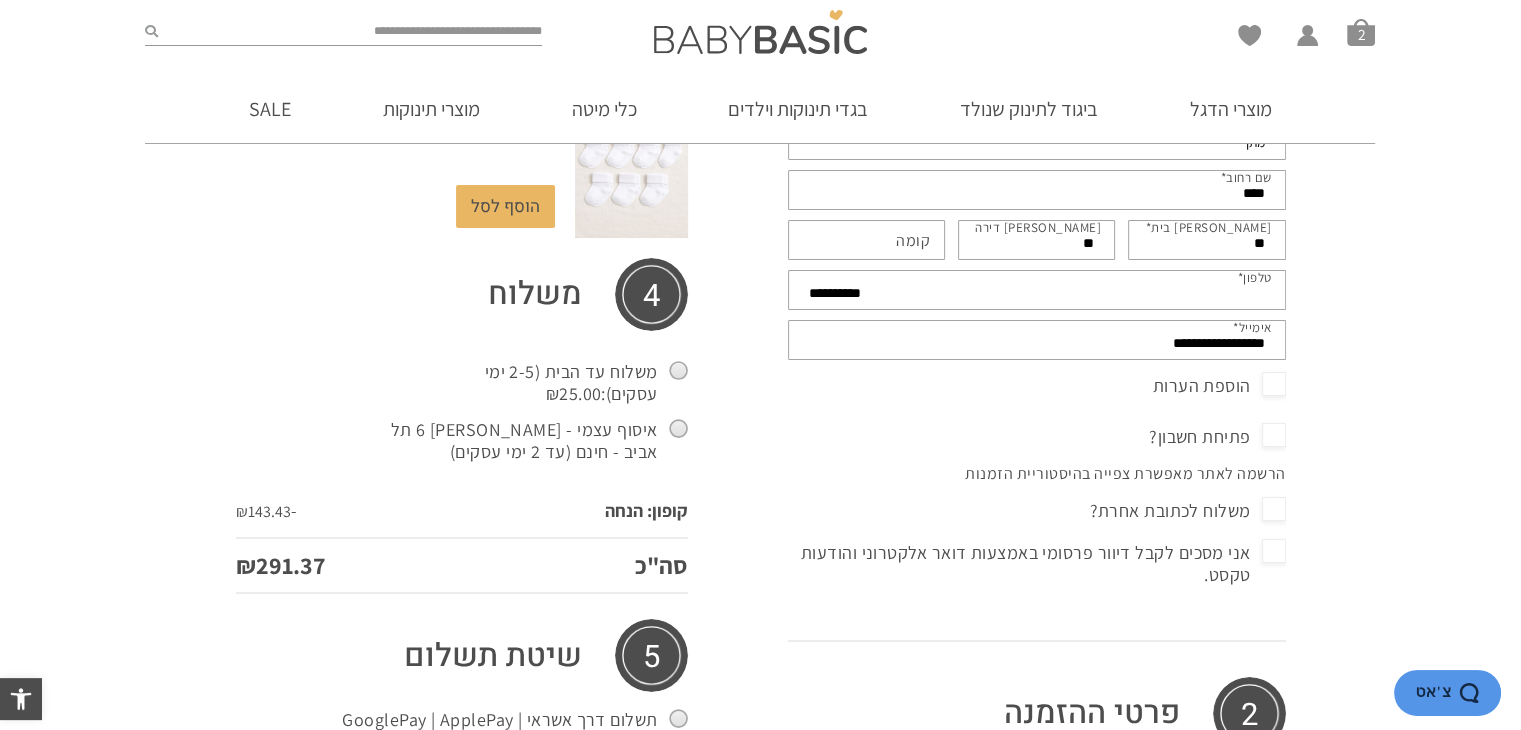 scroll, scrollTop: 384, scrollLeft: 0, axis: vertical 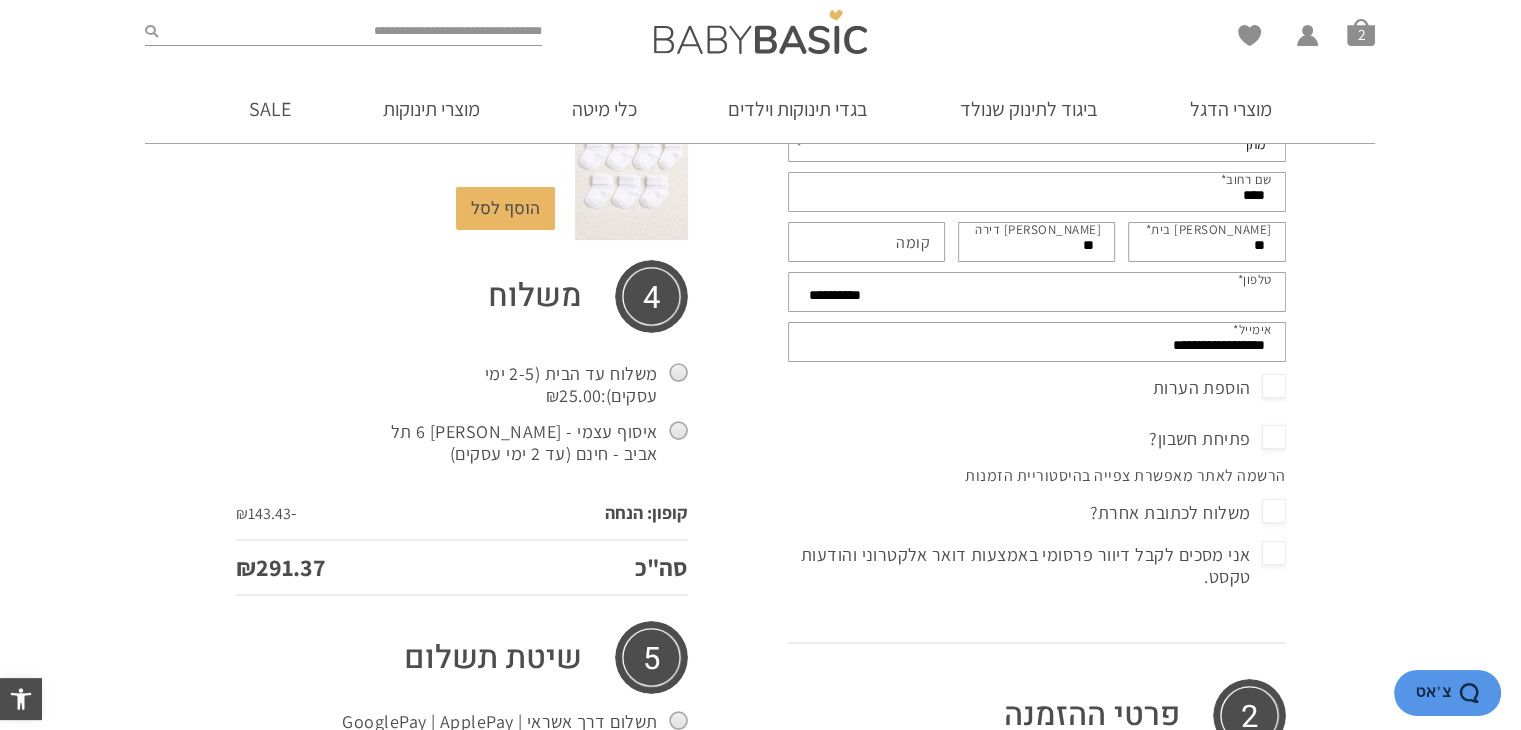 click on "פתיחת חשבון?" at bounding box center (1217, 439) 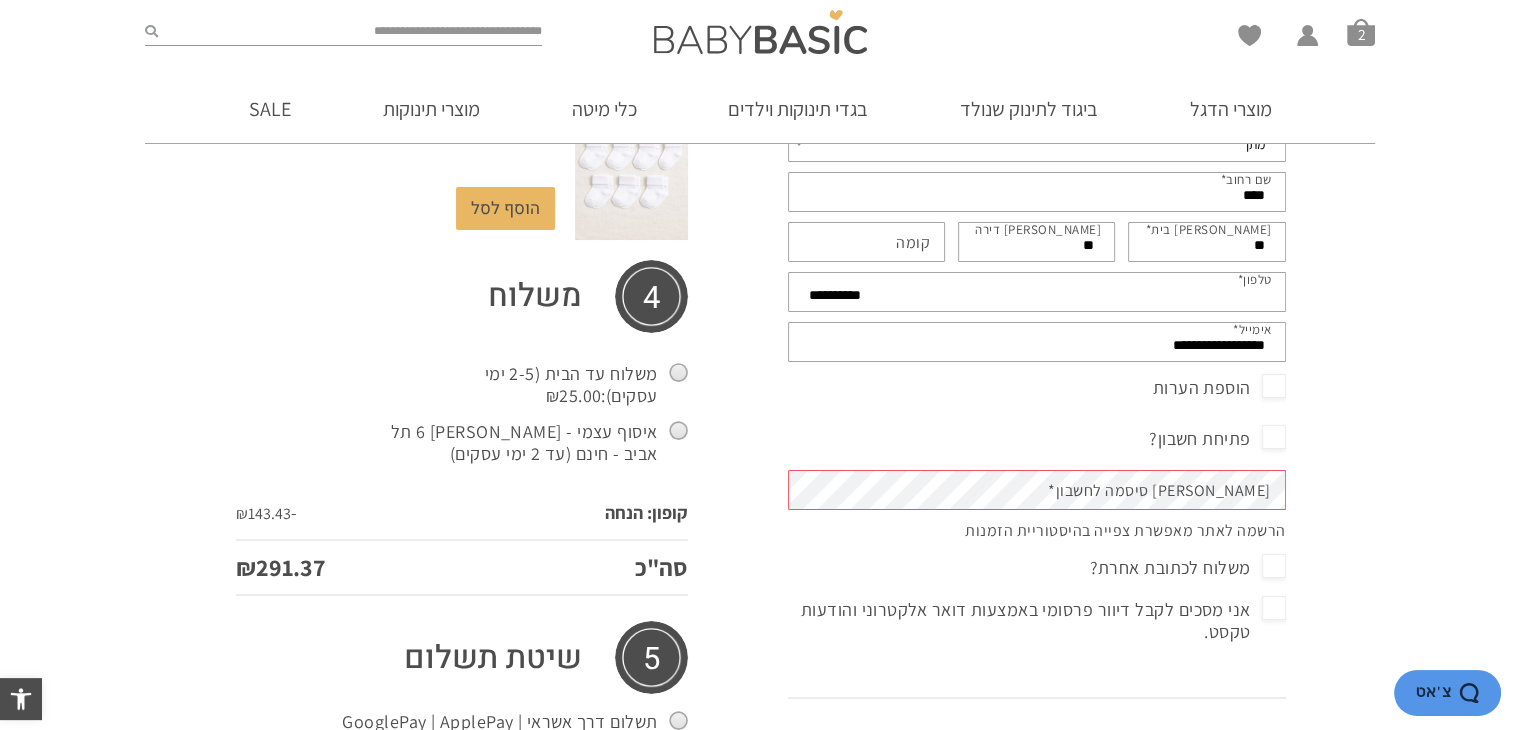 click on "צור סיסמה לחשבון  *" at bounding box center (1159, 491) 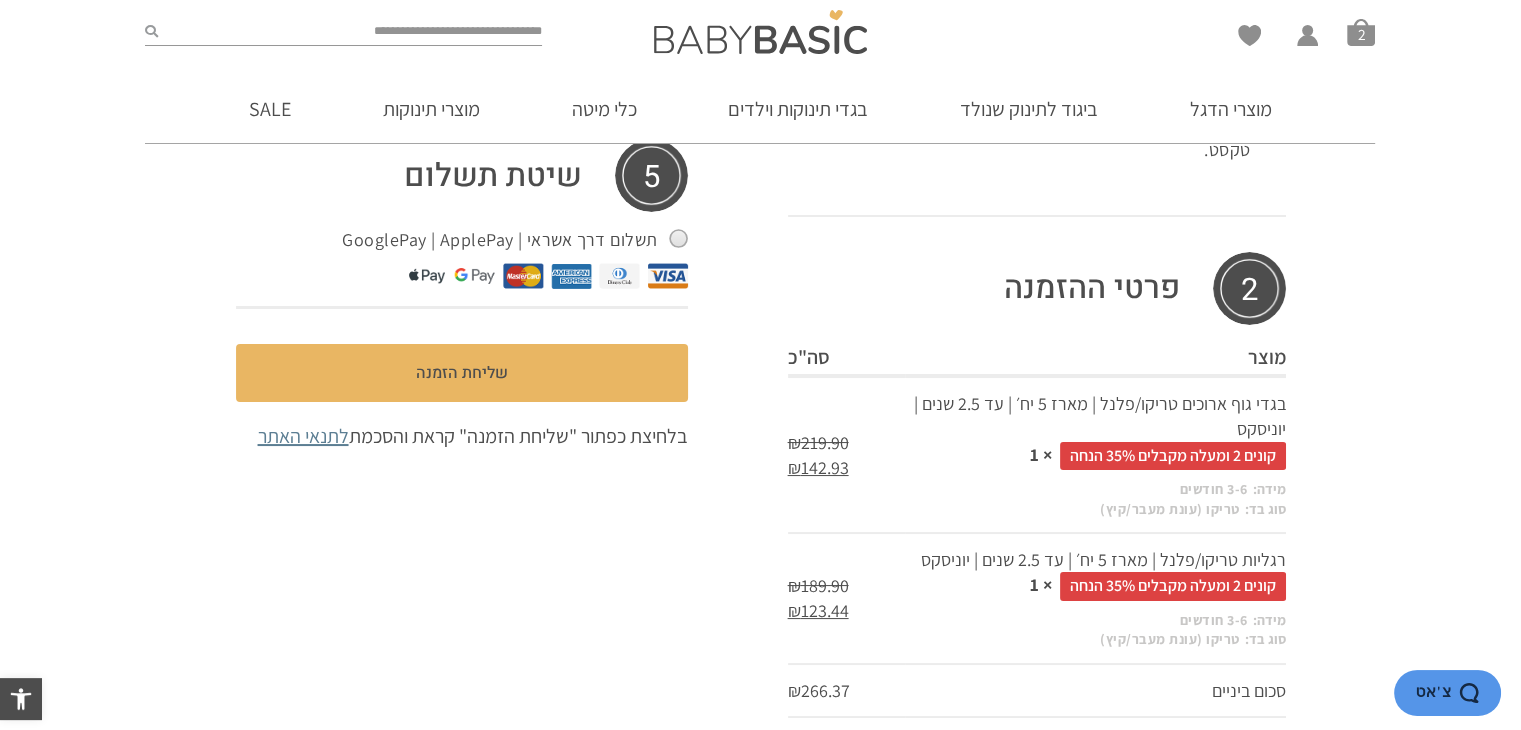 scroll, scrollTop: 958, scrollLeft: 0, axis: vertical 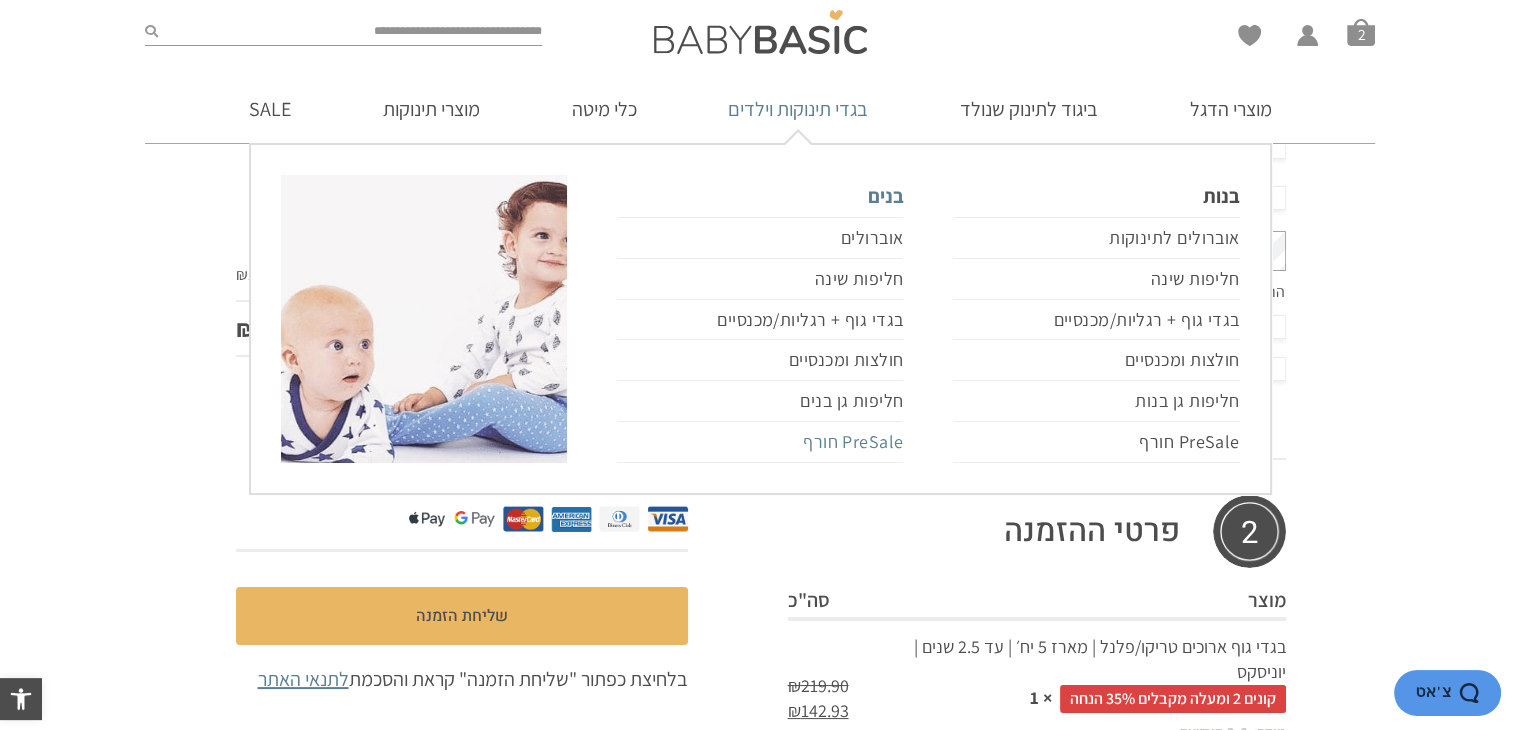 click on "PreSale חורף" at bounding box center (760, 442) 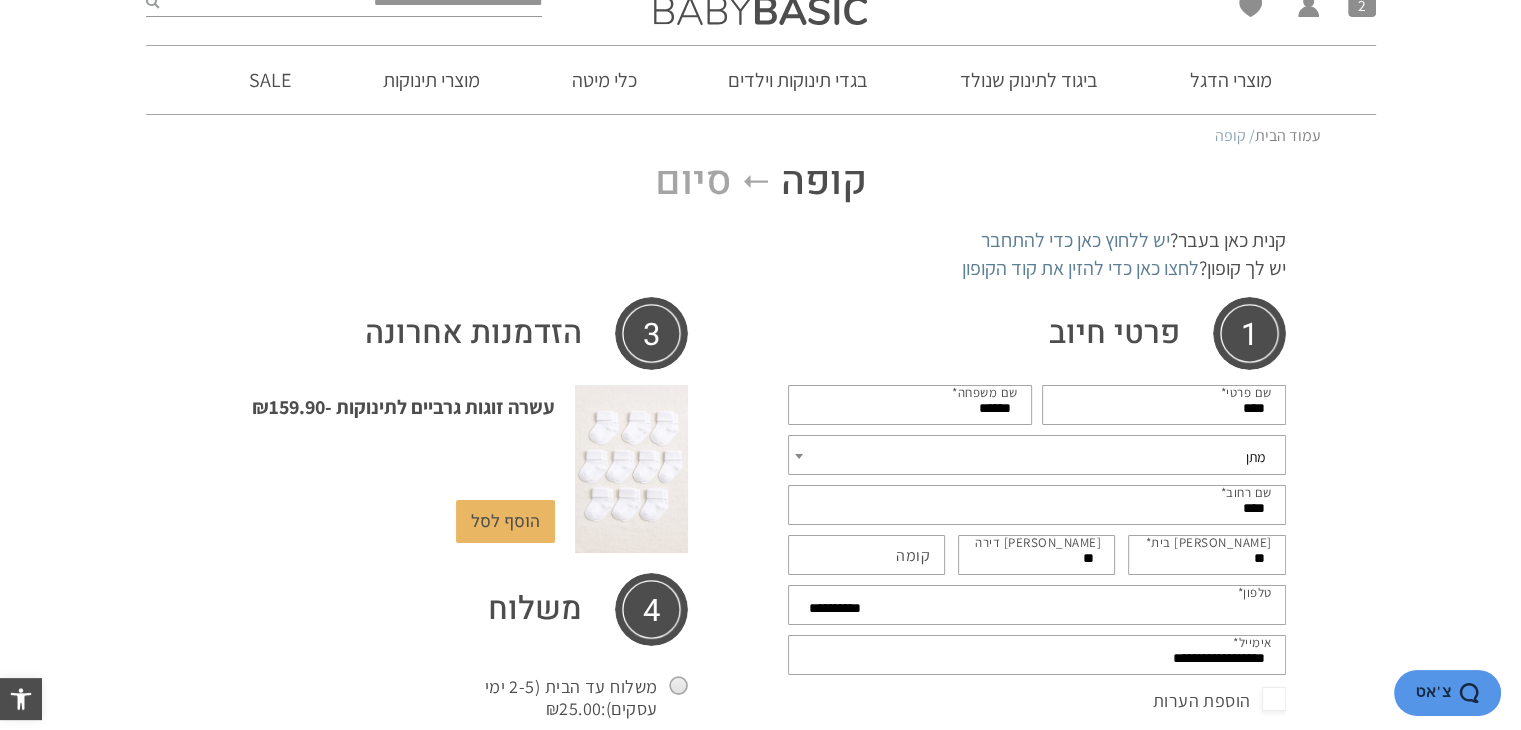 scroll, scrollTop: 0, scrollLeft: 0, axis: both 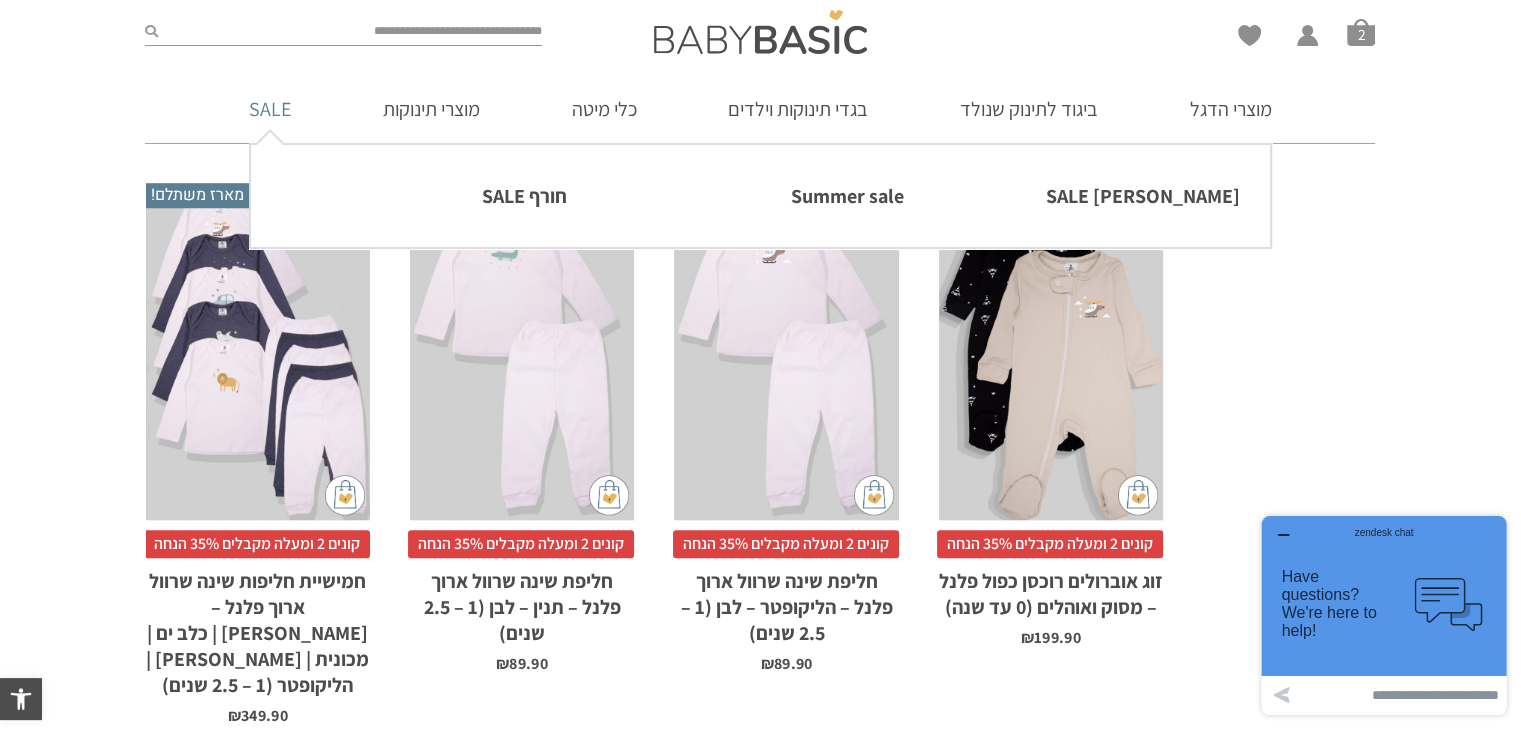 click on "SALE" at bounding box center (270, 109) 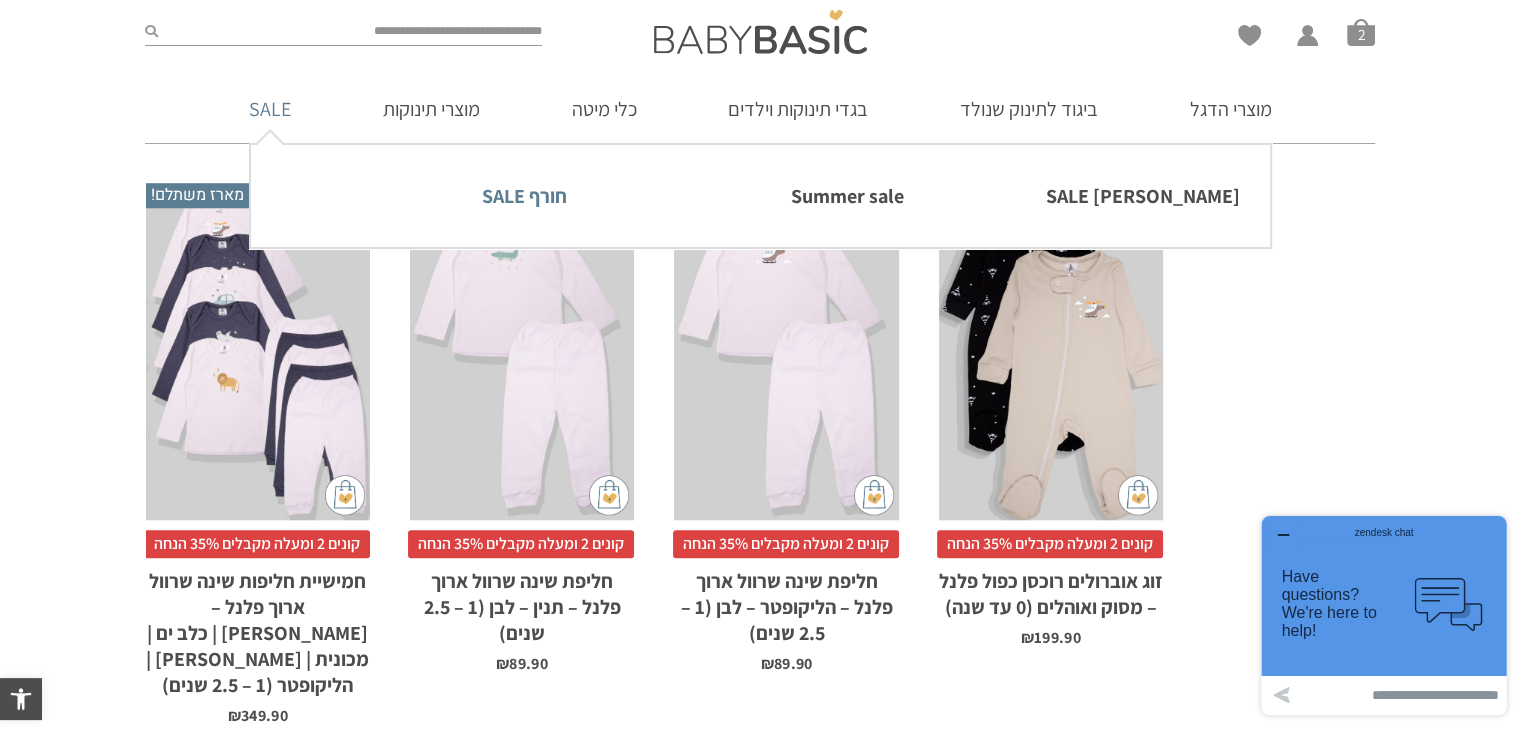click on "חורף SALE" at bounding box center [424, 196] 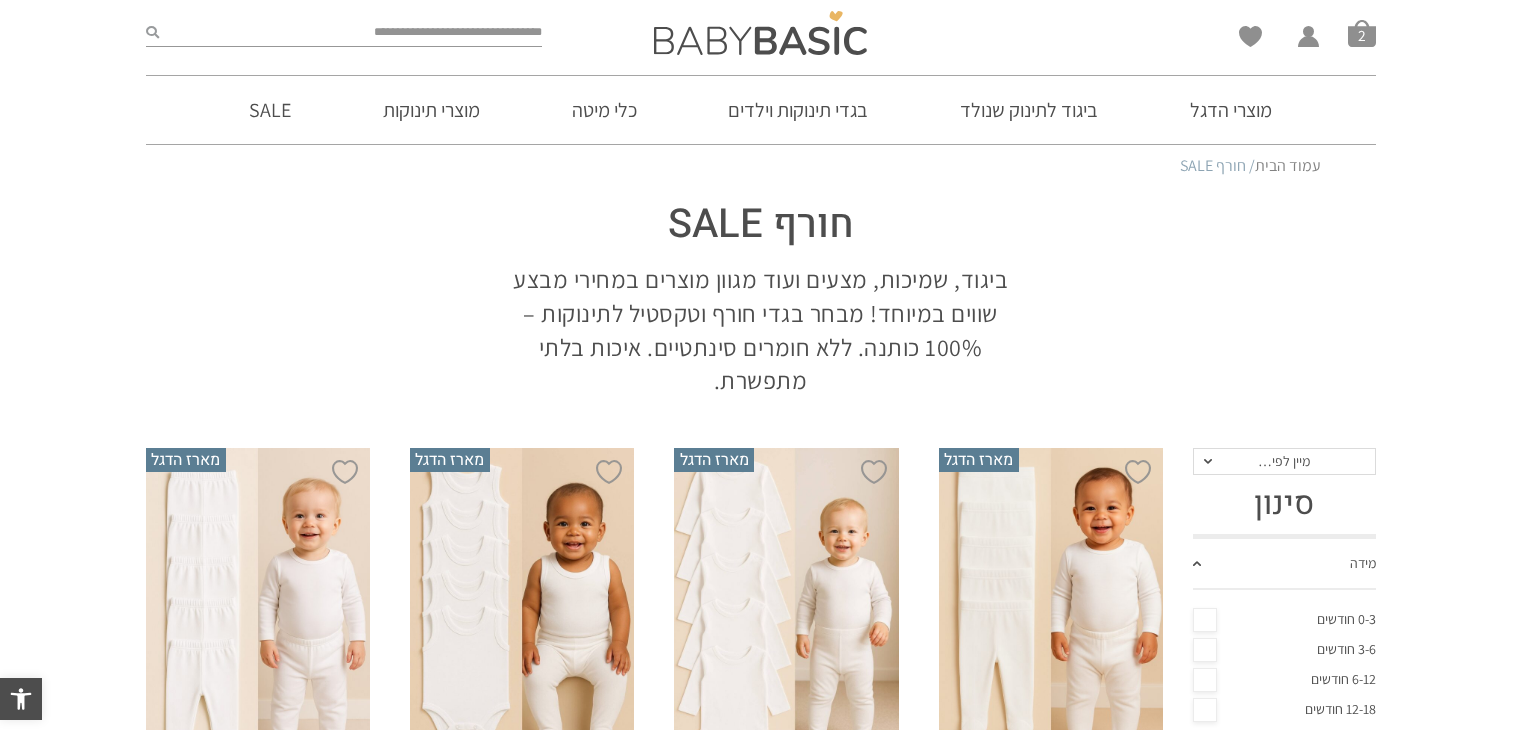 scroll, scrollTop: 0, scrollLeft: 0, axis: both 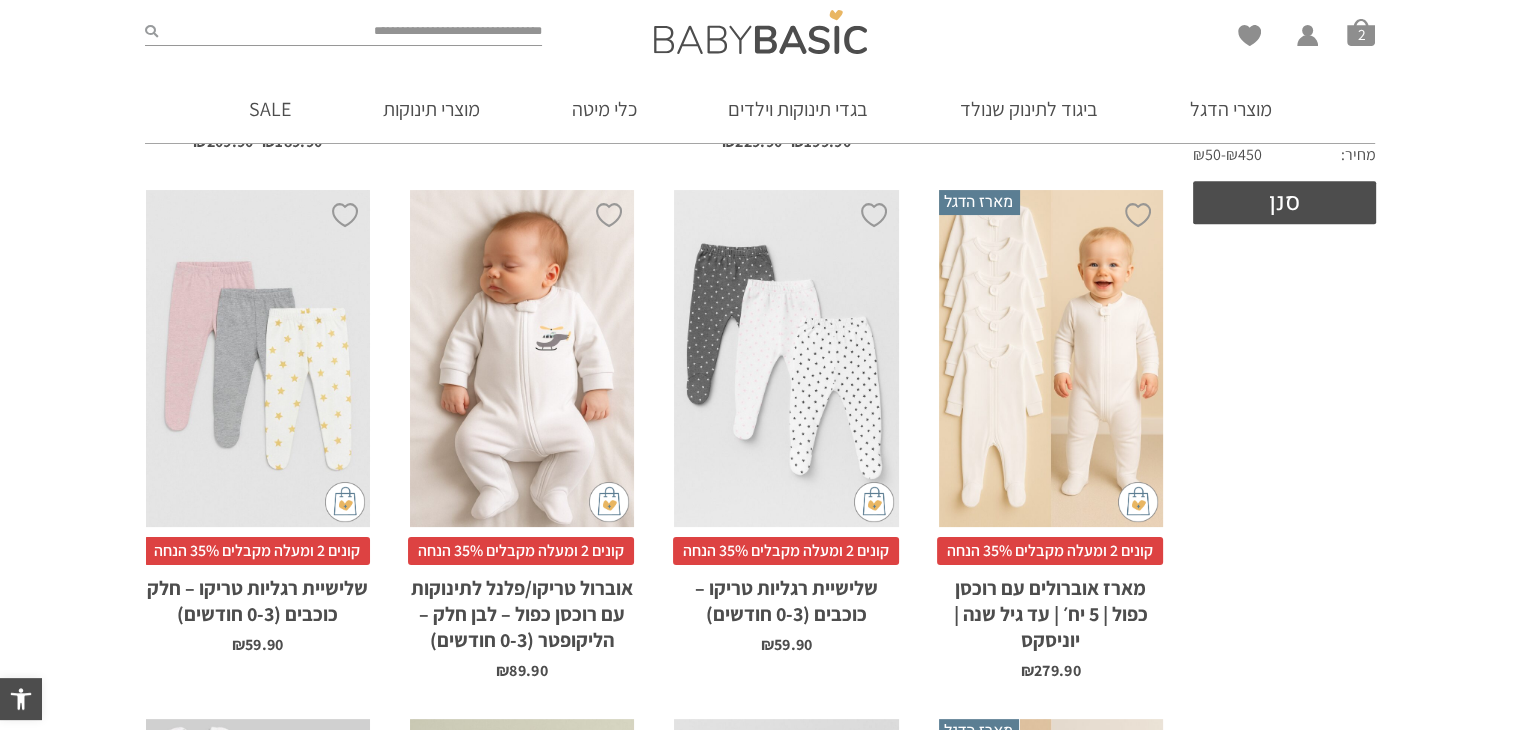 drag, startPoint x: 1526, startPoint y: 55, endPoint x: 1535, endPoint y: 129, distance: 74.54529 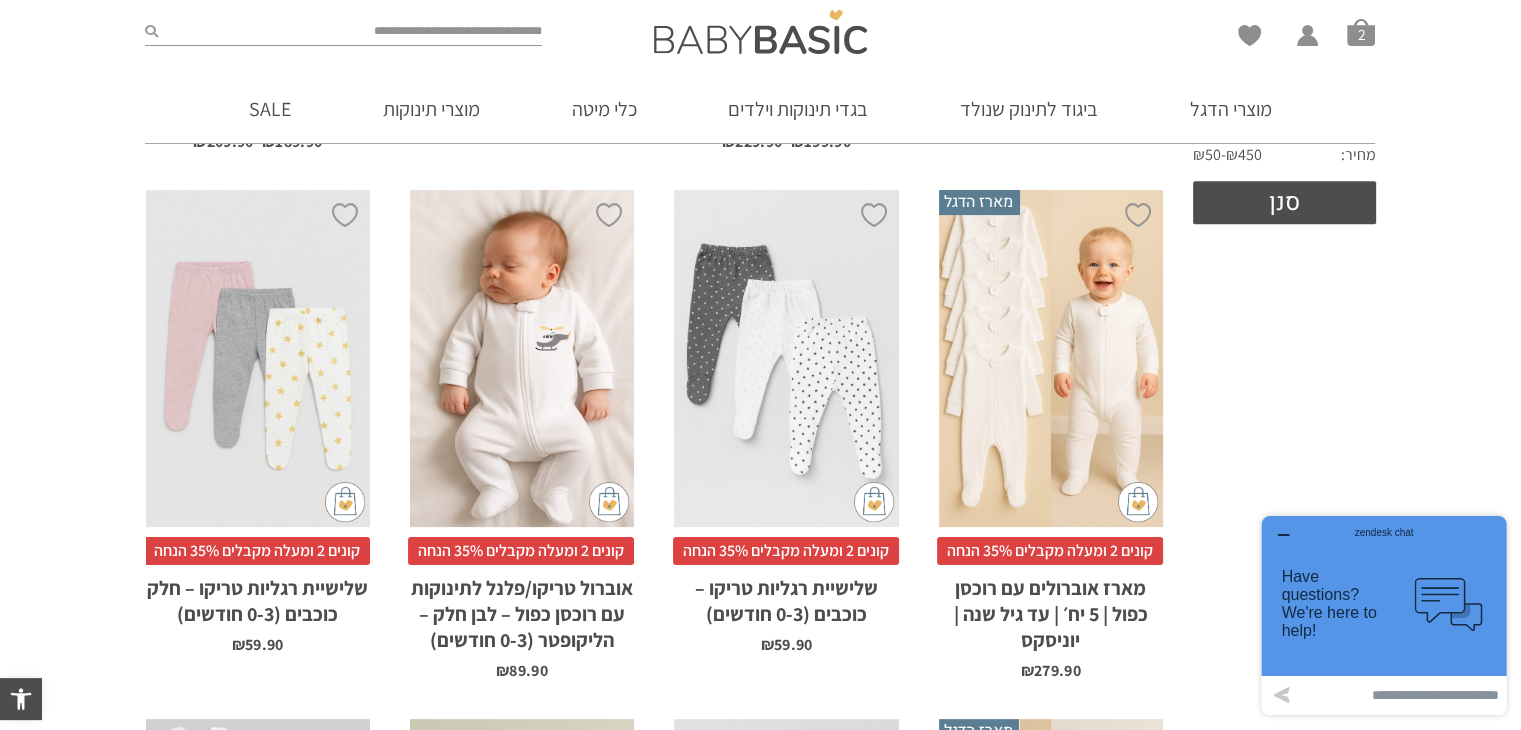 scroll, scrollTop: 941, scrollLeft: 0, axis: vertical 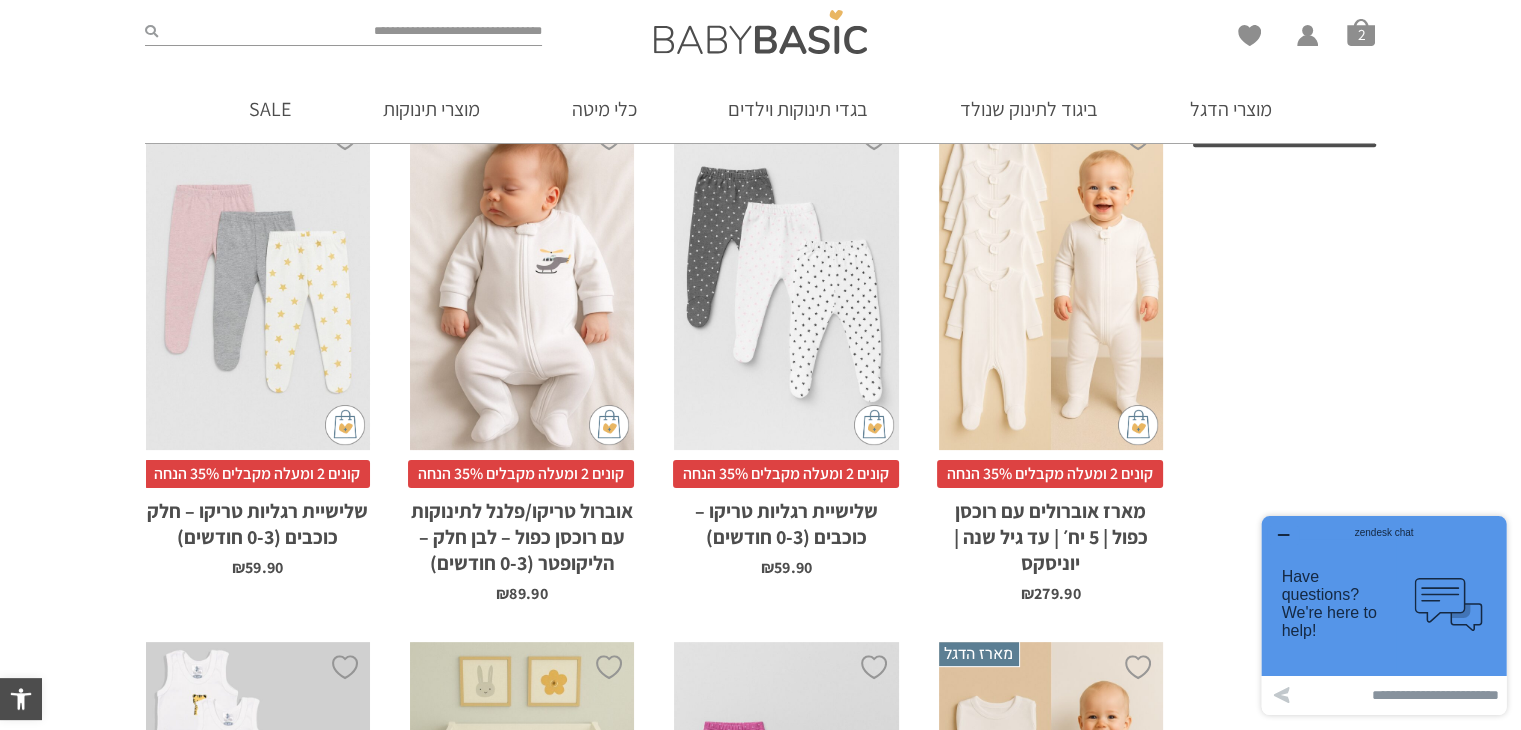 click on "מארז אוברולים עם רוכסן כפול | 5 יח׳ | עד גיל שנה | יוניסקס" at bounding box center [1051, 532] 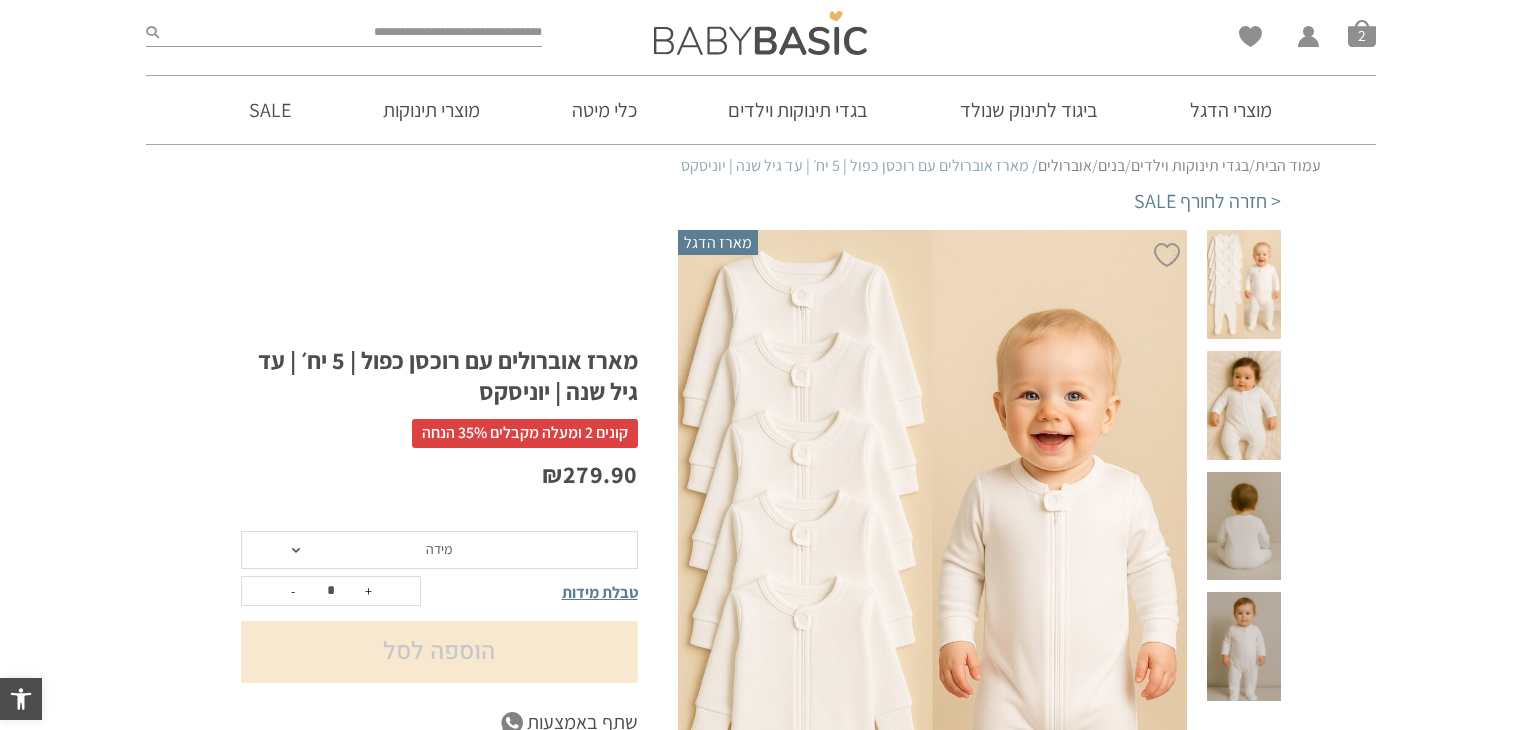 scroll, scrollTop: 0, scrollLeft: 0, axis: both 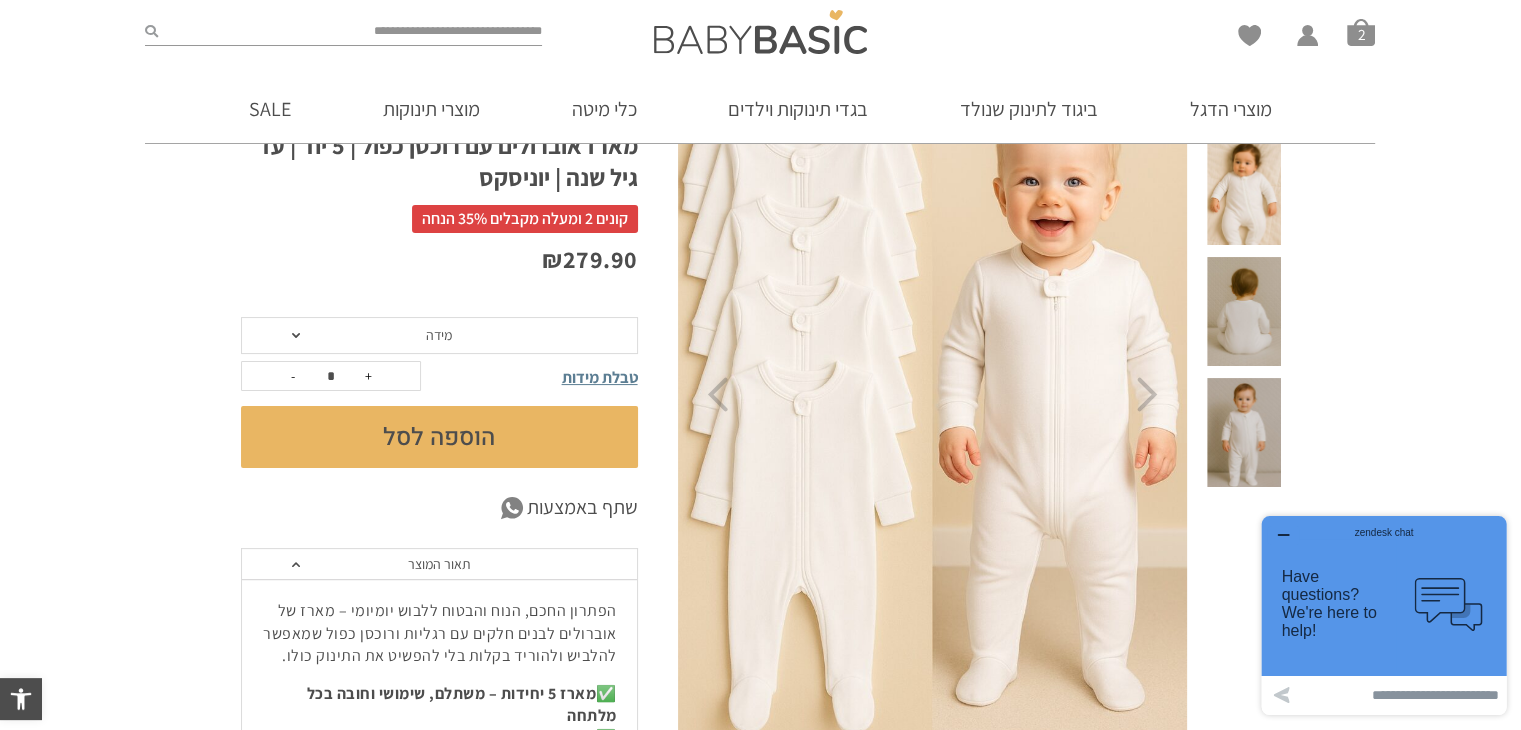 click on "**********" at bounding box center [760, 670] 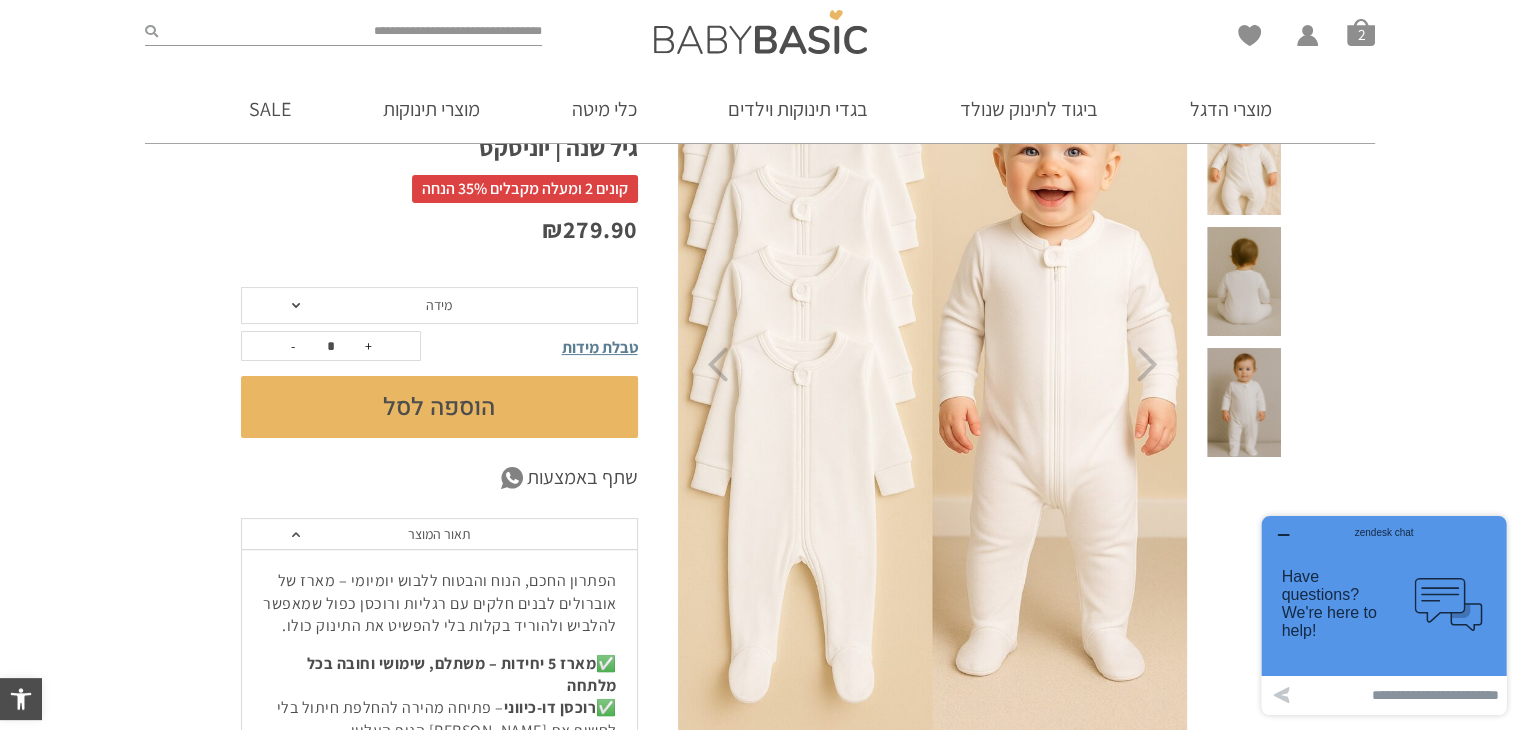 scroll, scrollTop: 272, scrollLeft: 0, axis: vertical 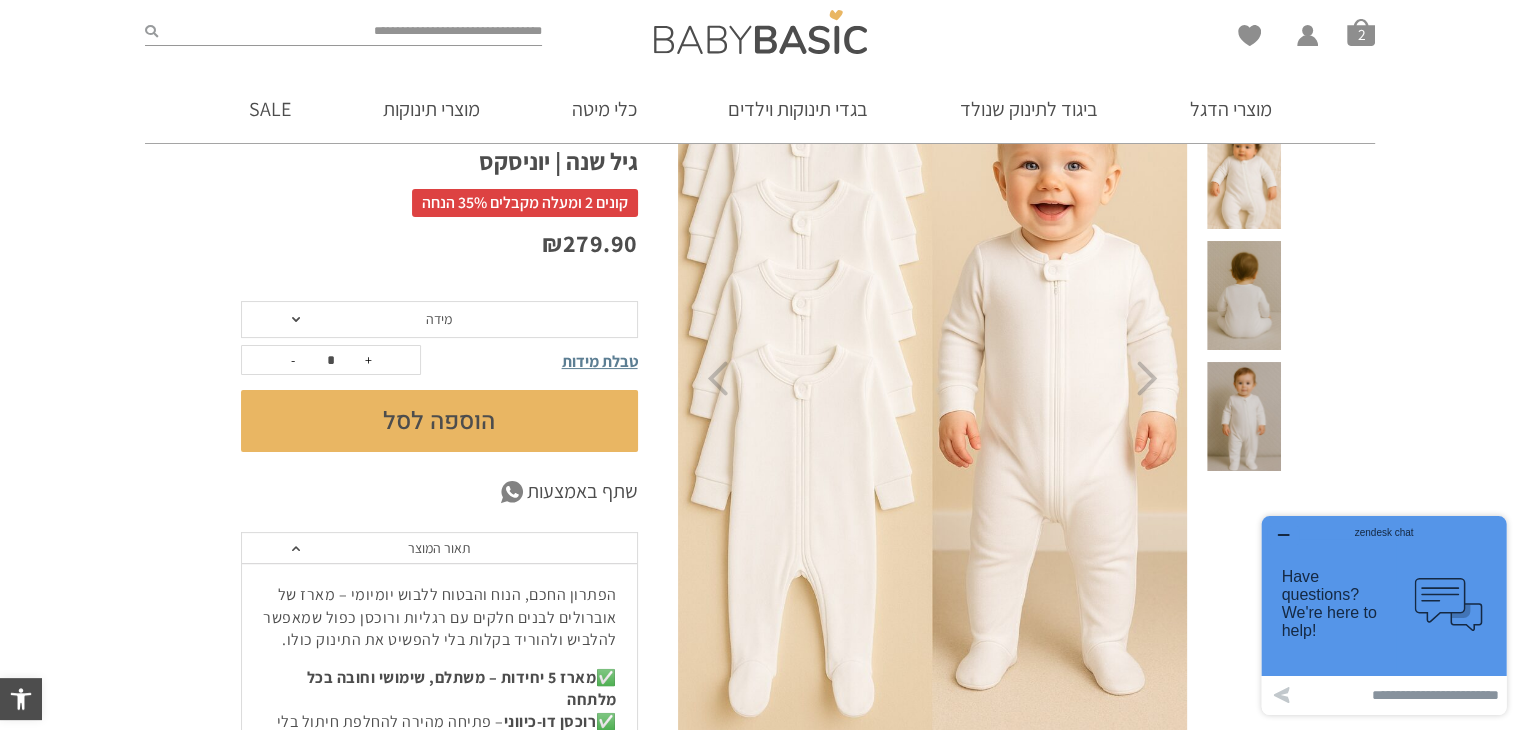click on "מידה" at bounding box center (439, 320) 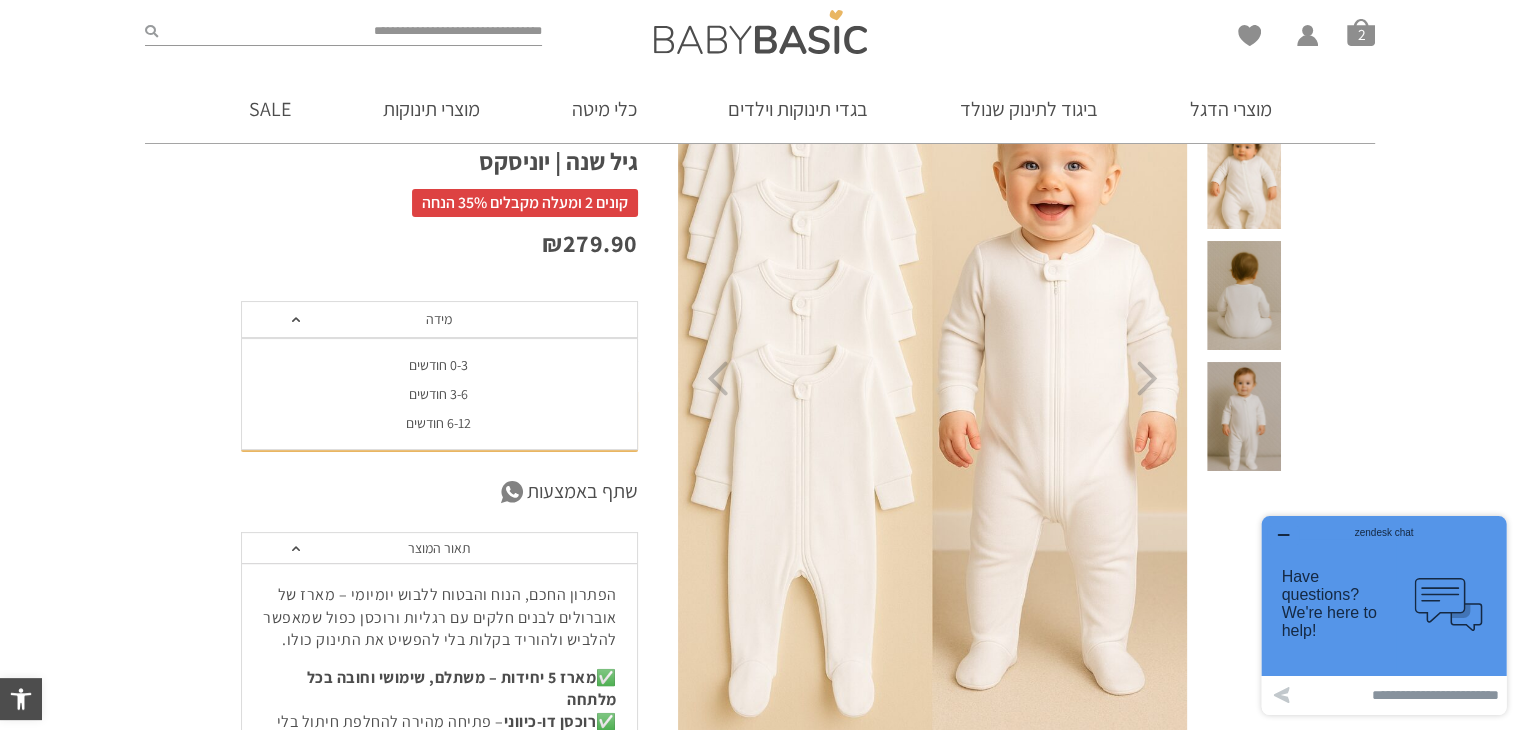 click on "3-6 חודשים" at bounding box center (438, 394) 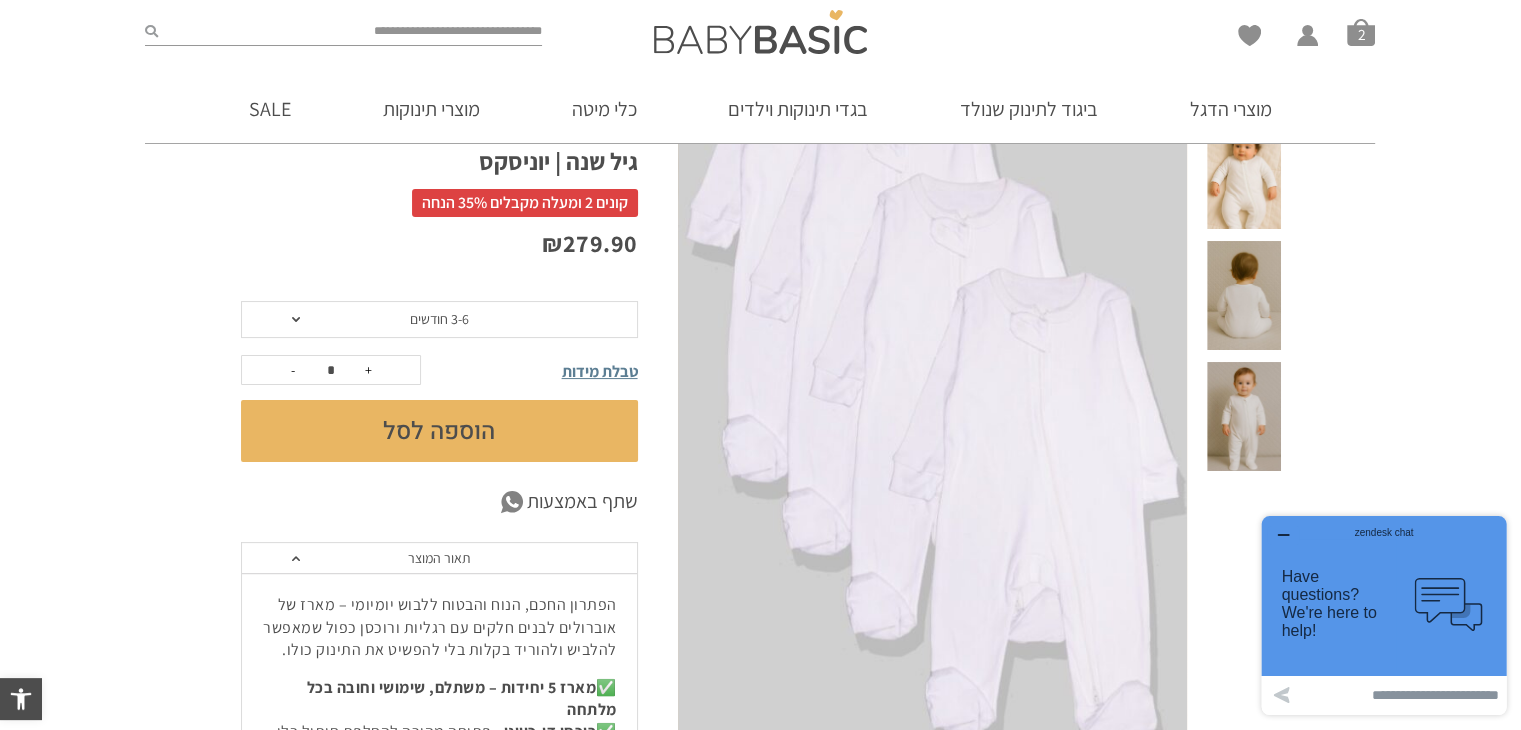 click on "הוספה לסל" at bounding box center (439, 431) 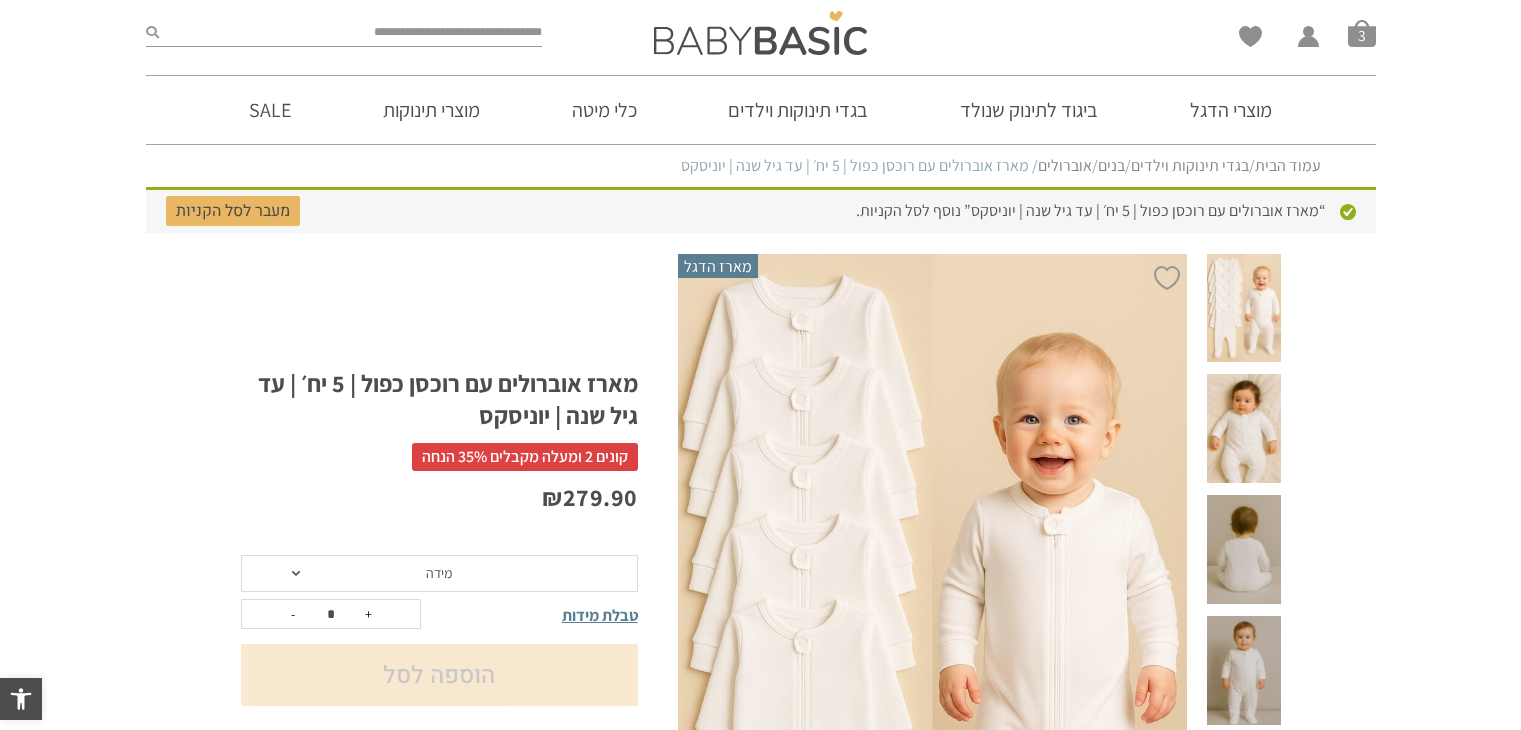 scroll, scrollTop: 0, scrollLeft: 0, axis: both 